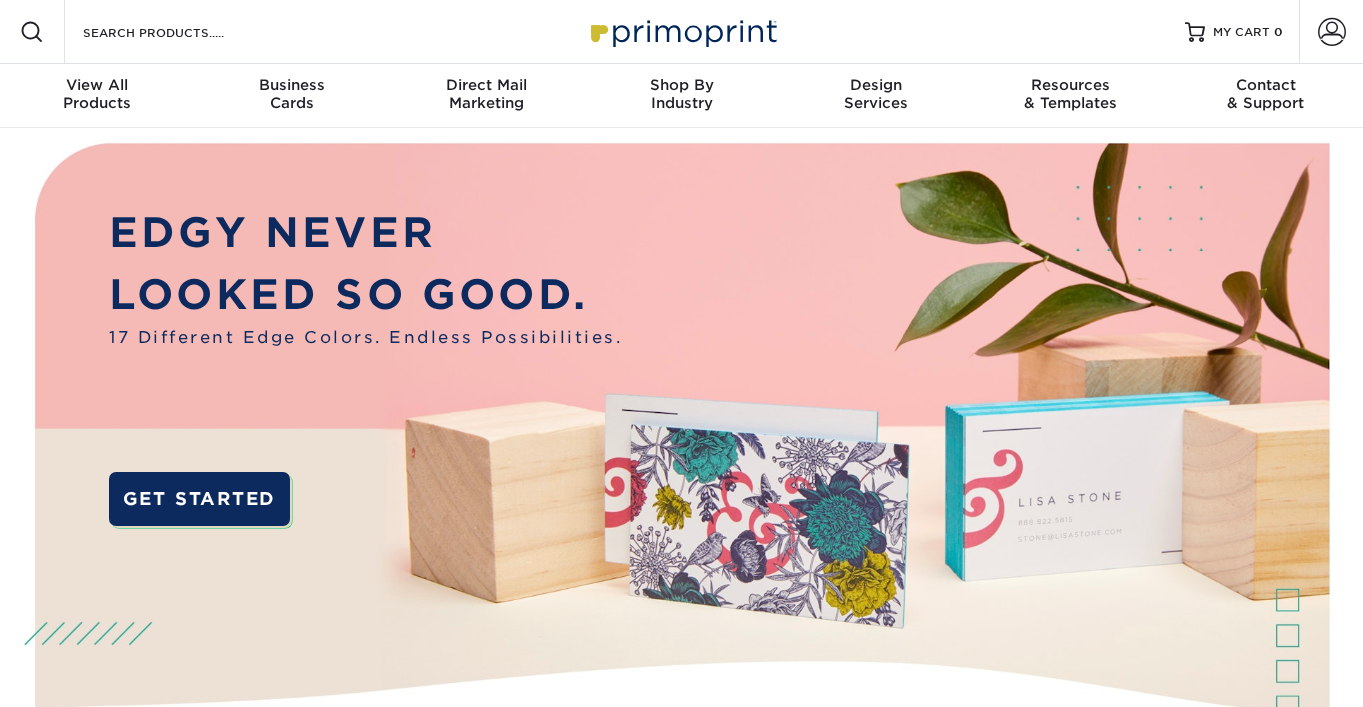 scroll, scrollTop: 0, scrollLeft: 0, axis: both 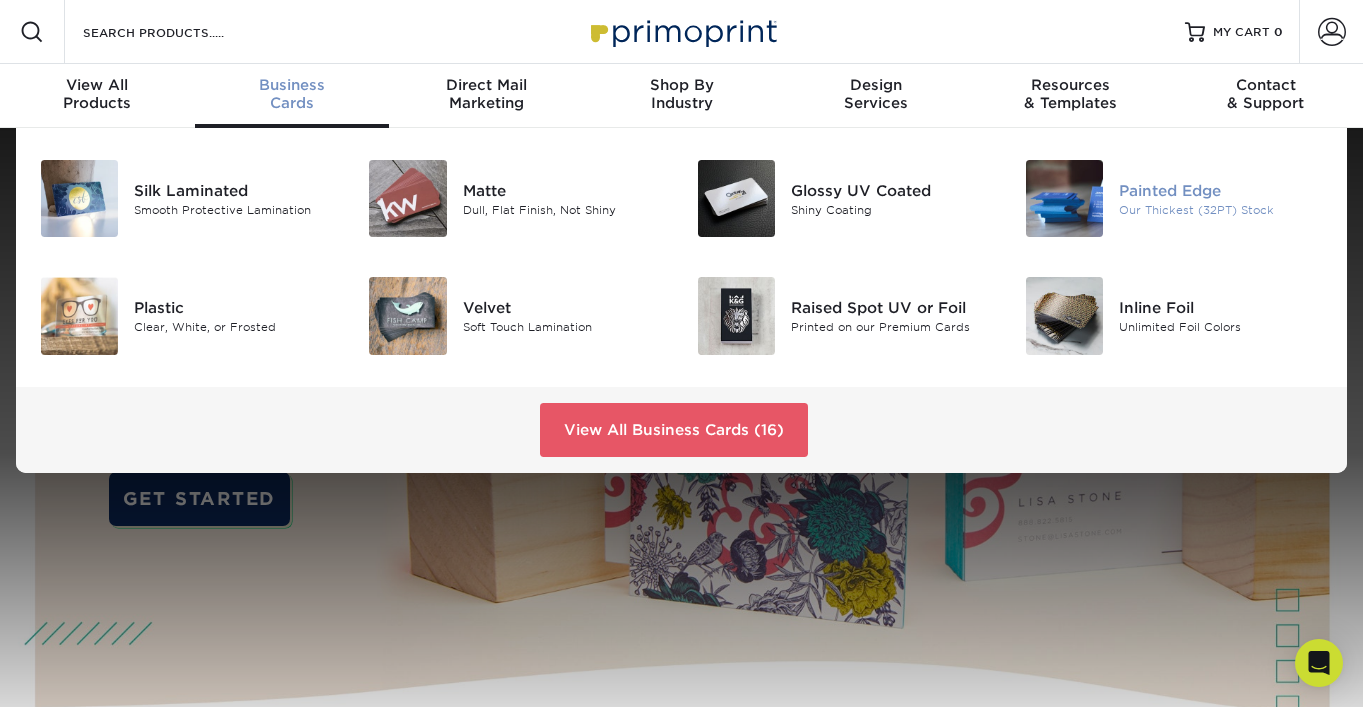 click on "Our Thickest (32PT) Stock" at bounding box center (1221, 209) 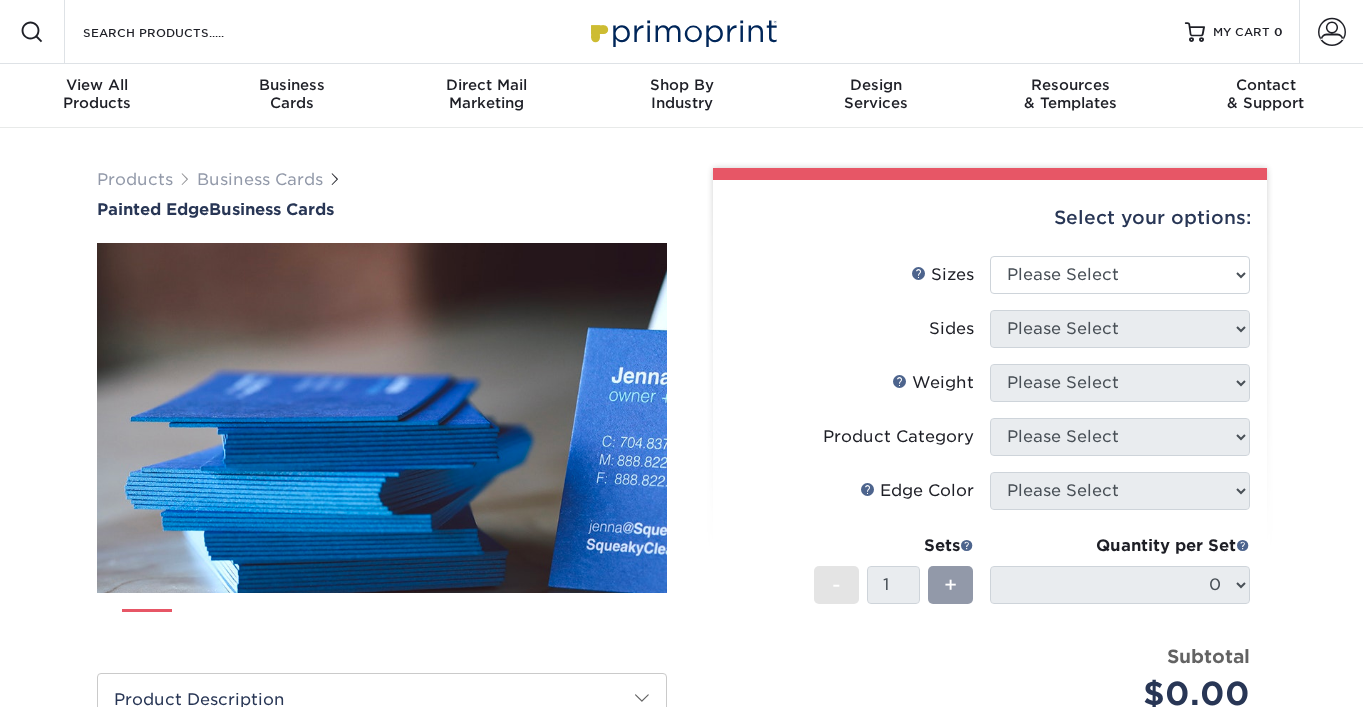 scroll, scrollTop: 0, scrollLeft: 0, axis: both 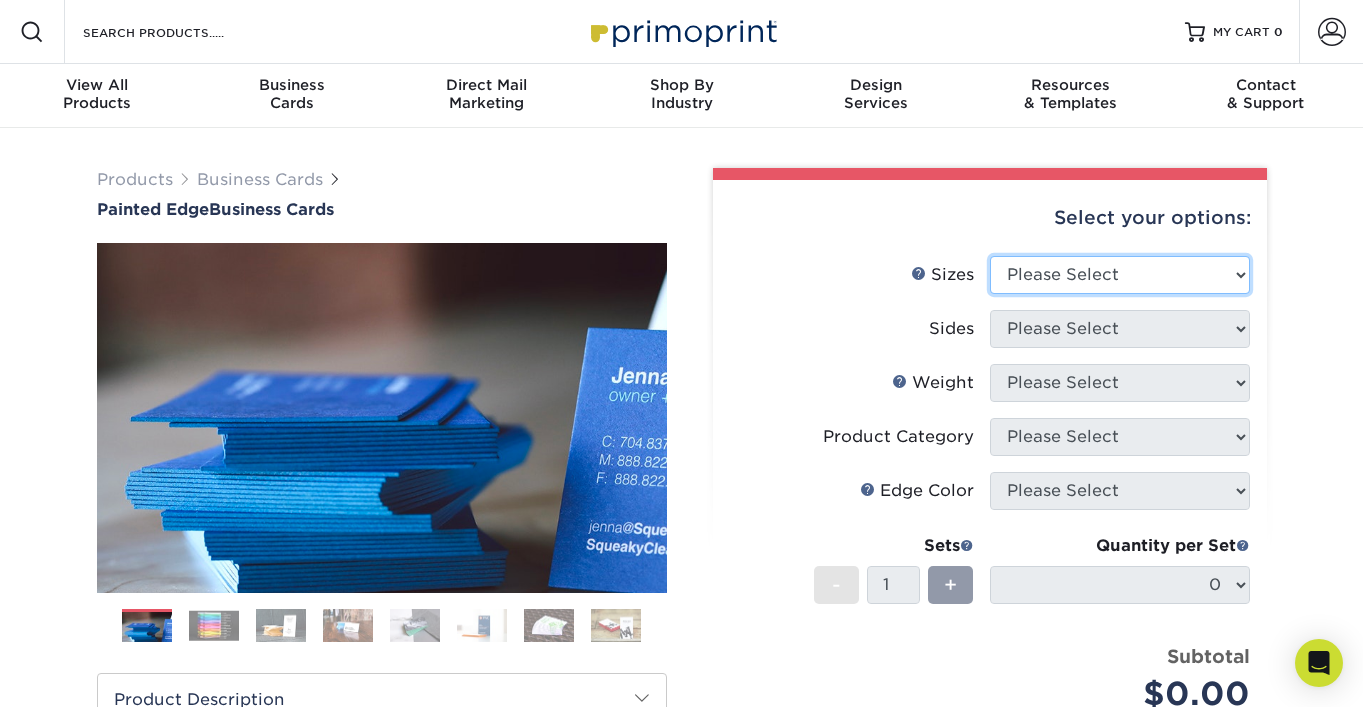 click on "Please Select
2" x 3.5" - Standard
2.125" x 3.375" - European
2.5" x 2.5" - Square" at bounding box center (1120, 275) 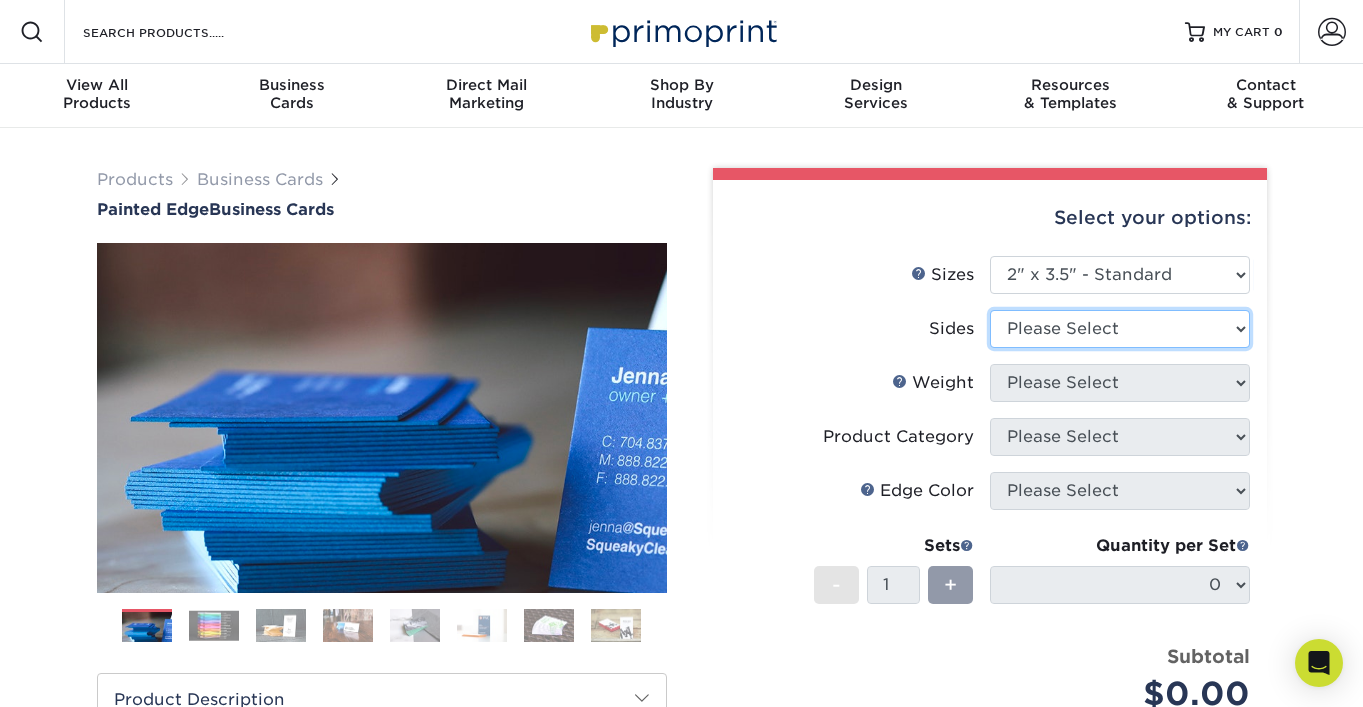 click on "Please Select Print Both Sides Print Front Only" at bounding box center (1120, 329) 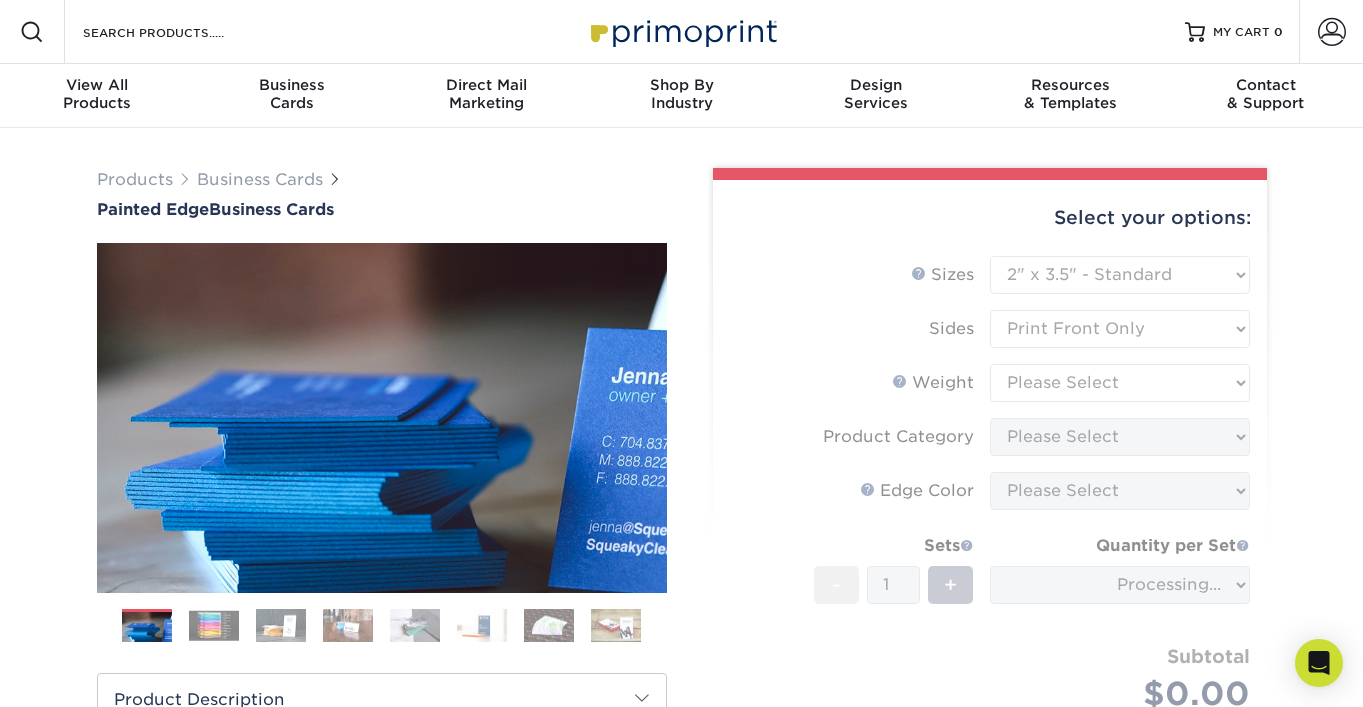 click on "Sizes Help Sizes
Please Select
2" x 3.5" - Standard
2.125" x 3.375" - European 2.5" x 2.5" - Square Sides" at bounding box center (990, 507) 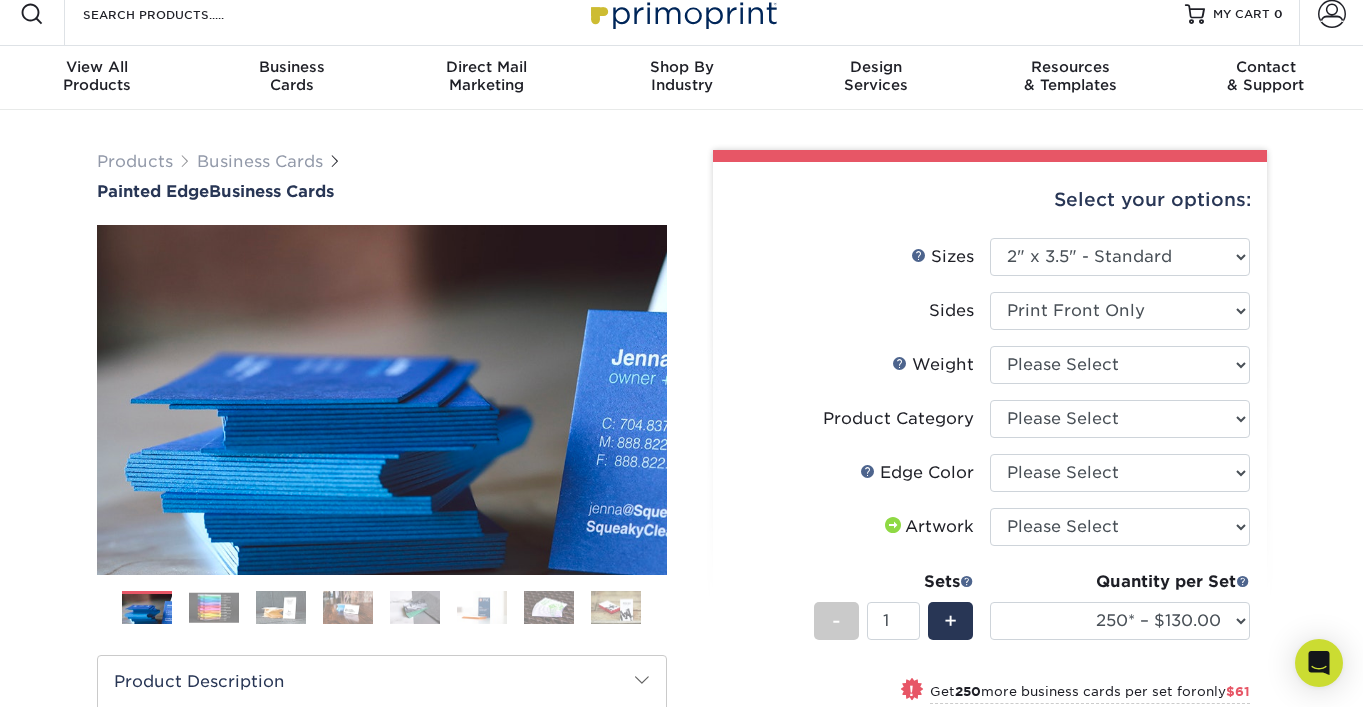 scroll, scrollTop: 19, scrollLeft: 0, axis: vertical 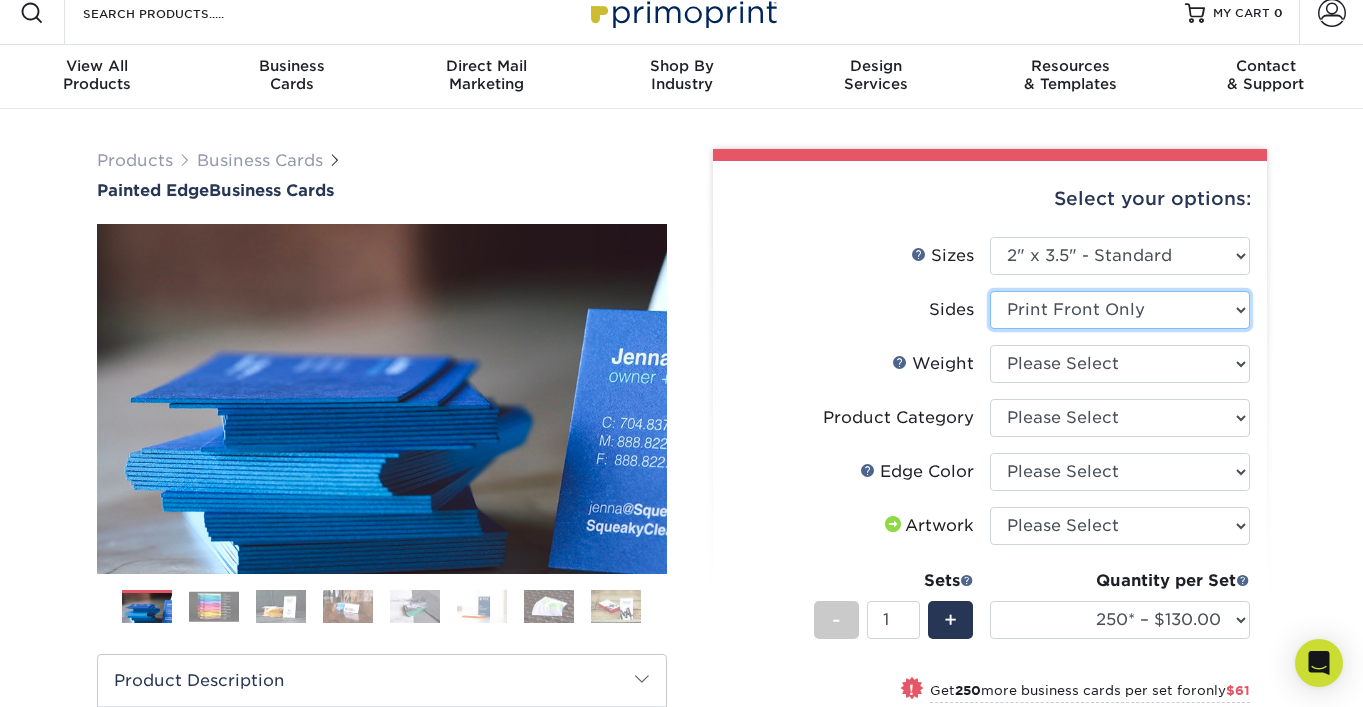 click on "Please Select Print Both Sides Print Front Only" at bounding box center [1120, 310] 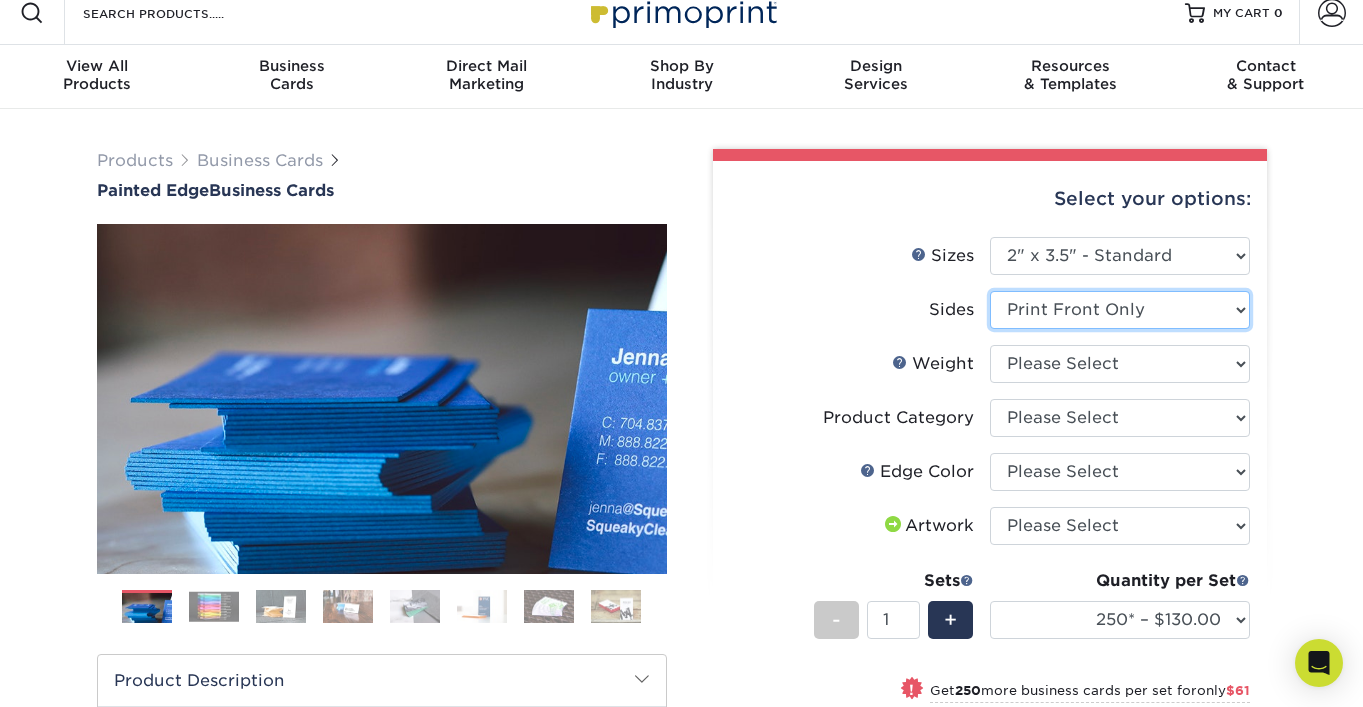 select on "13abbda7-1d64-4f25-8bb2-c179b224825d" 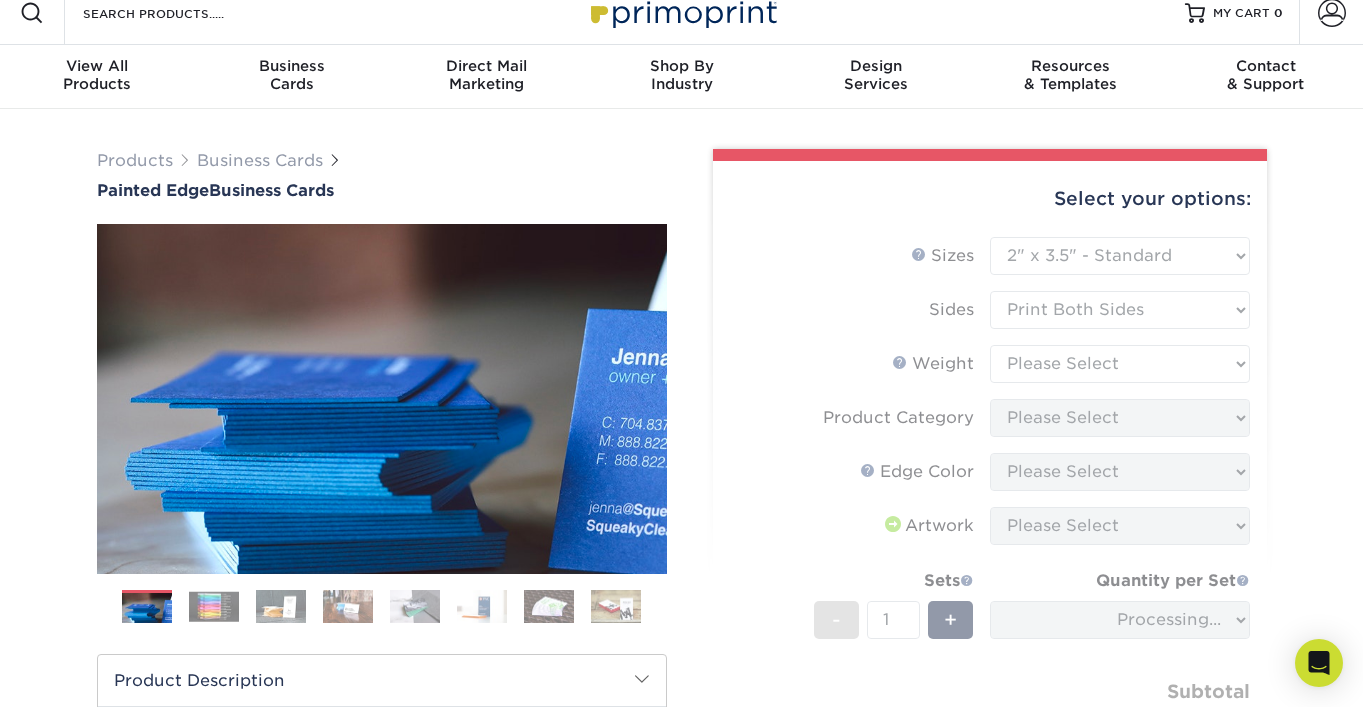 click on "Sizes Help Sizes
Please Select
2" x 3.5" - Standard
2.125" x 3.375" - European 2.5" x 2.5" - Square Sides" at bounding box center (990, 515) 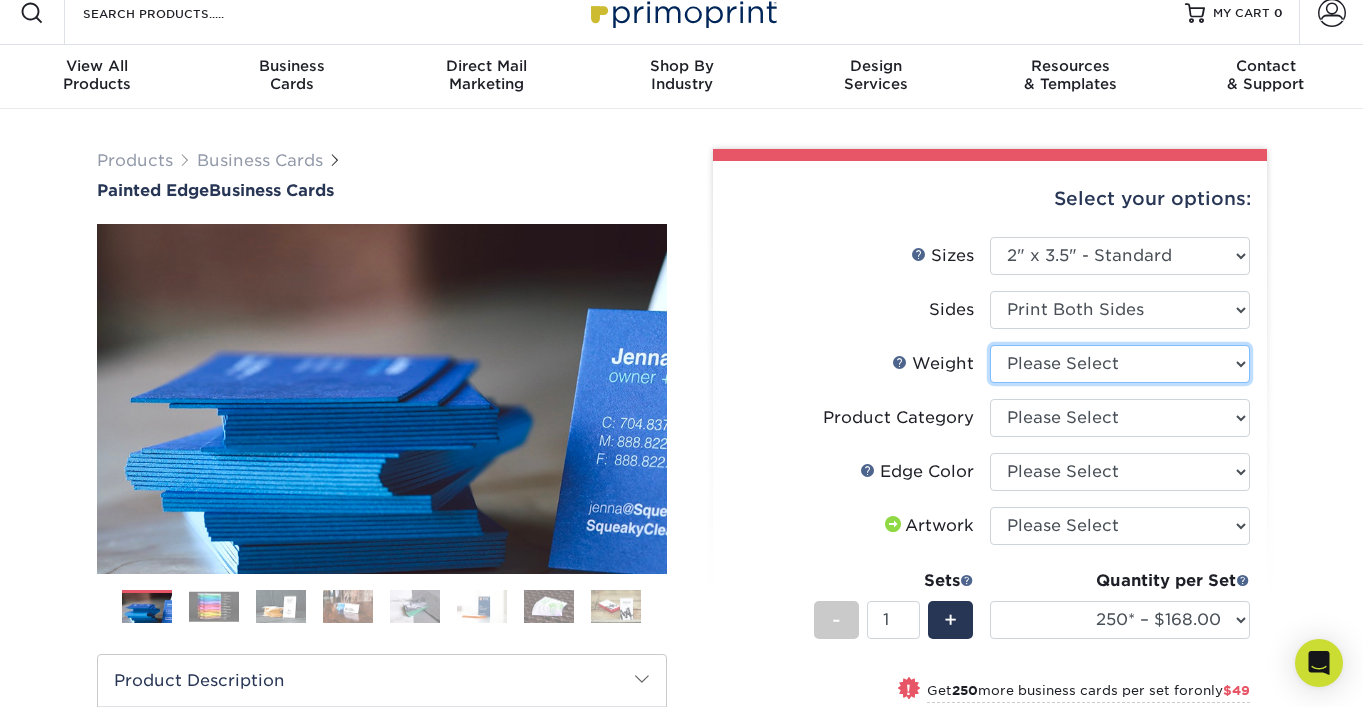 click on "Please Select 32PTUC" at bounding box center (1120, 364) 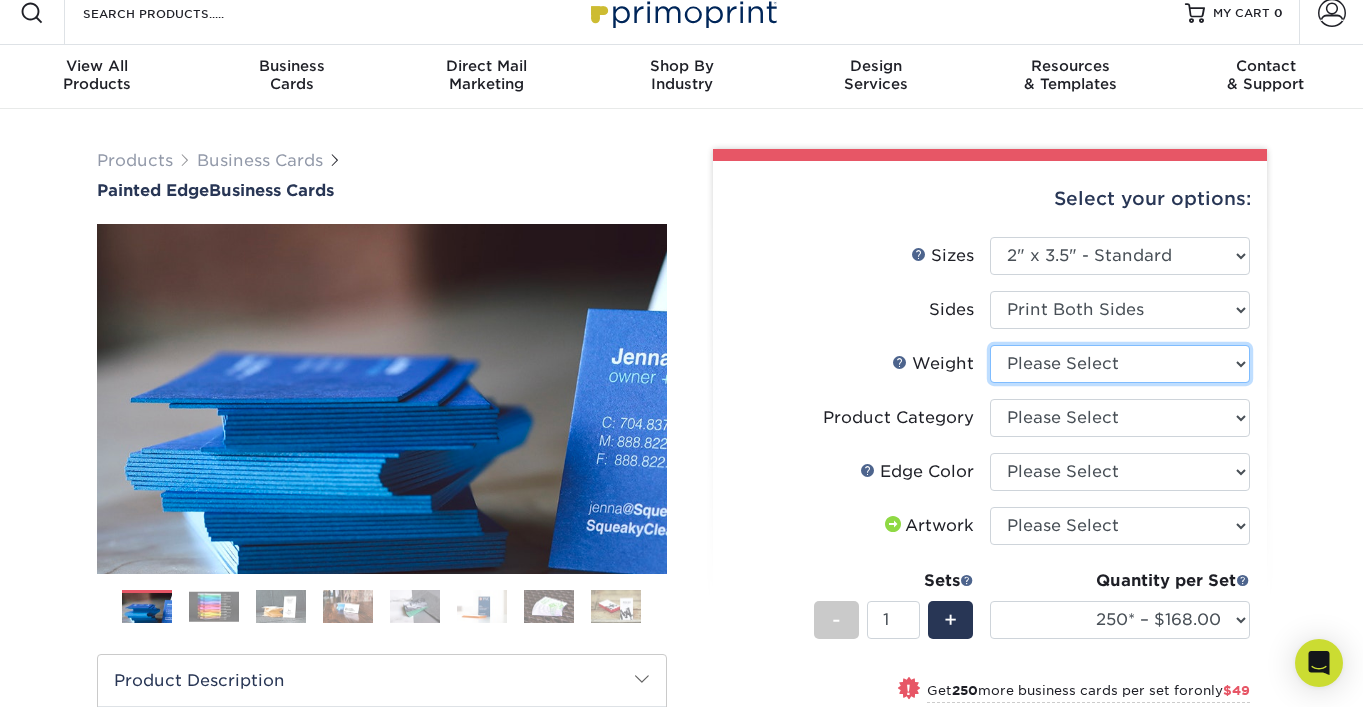 select on "32PTUC" 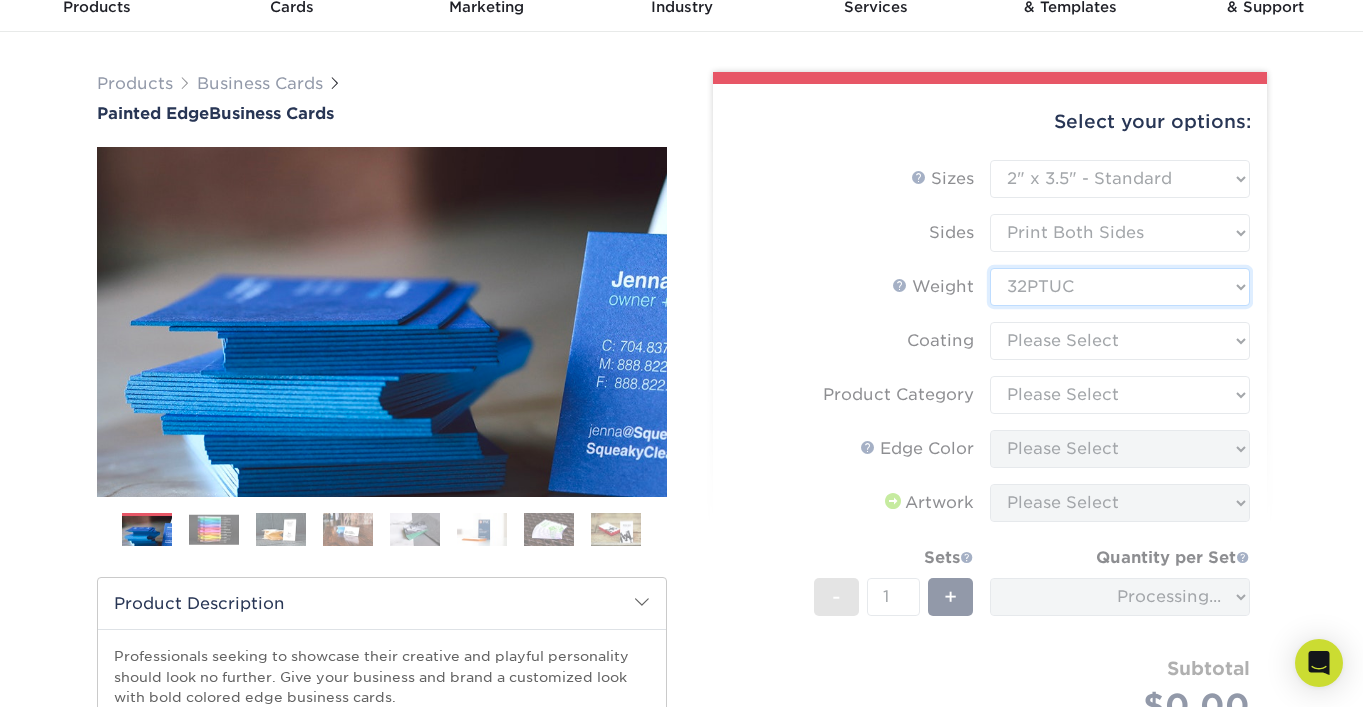scroll, scrollTop: 92, scrollLeft: 0, axis: vertical 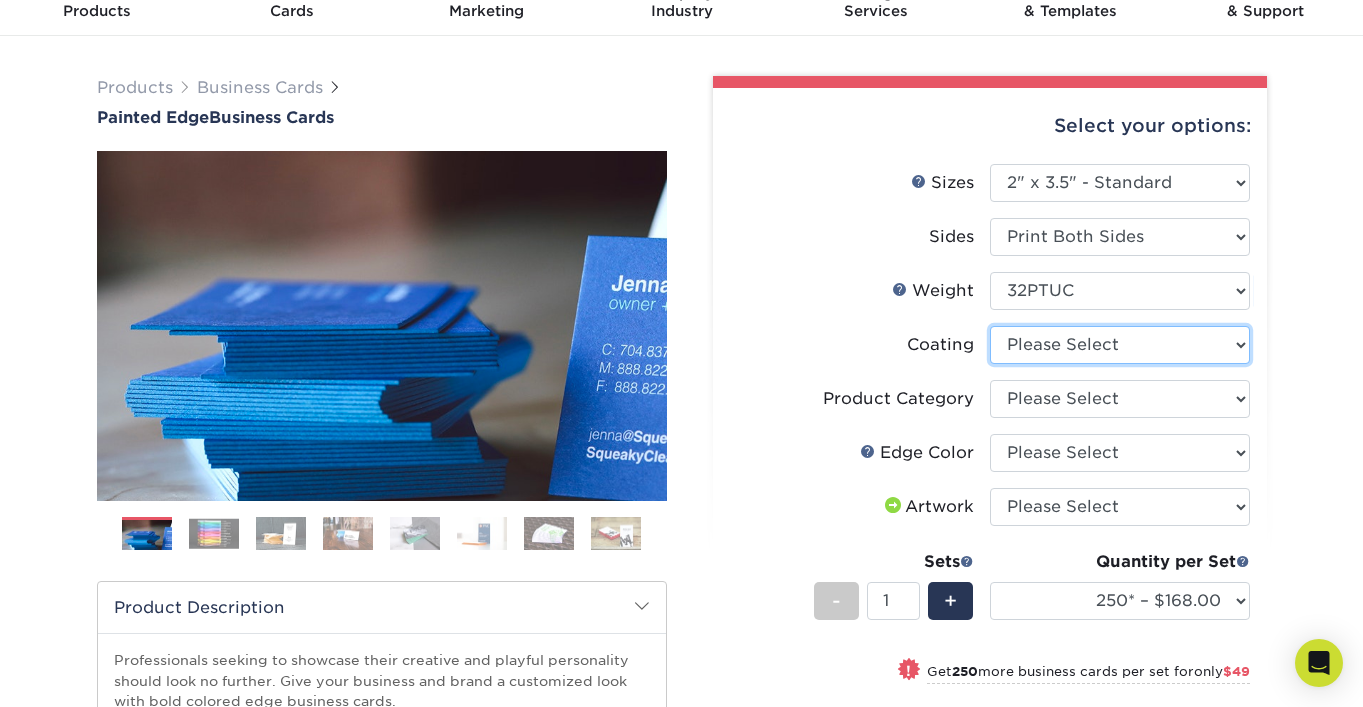 click at bounding box center [1120, 345] 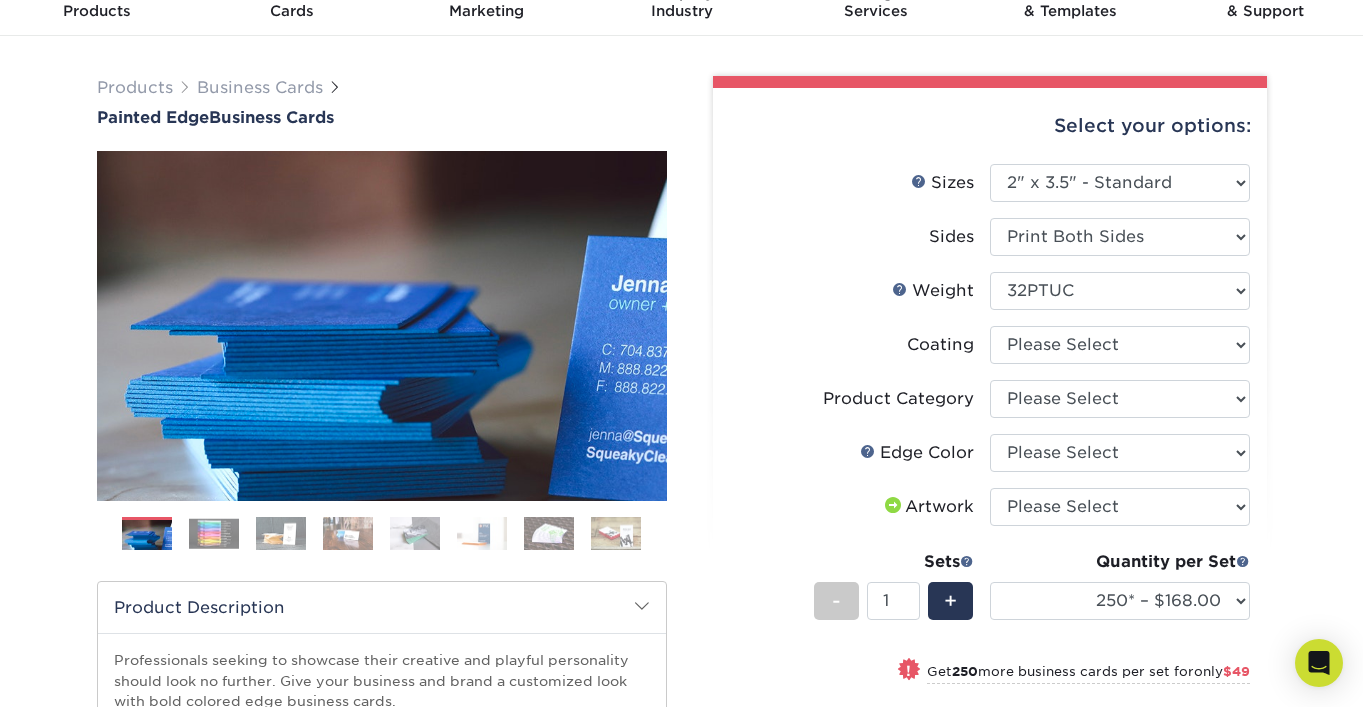 click on "Coating" at bounding box center [990, 353] 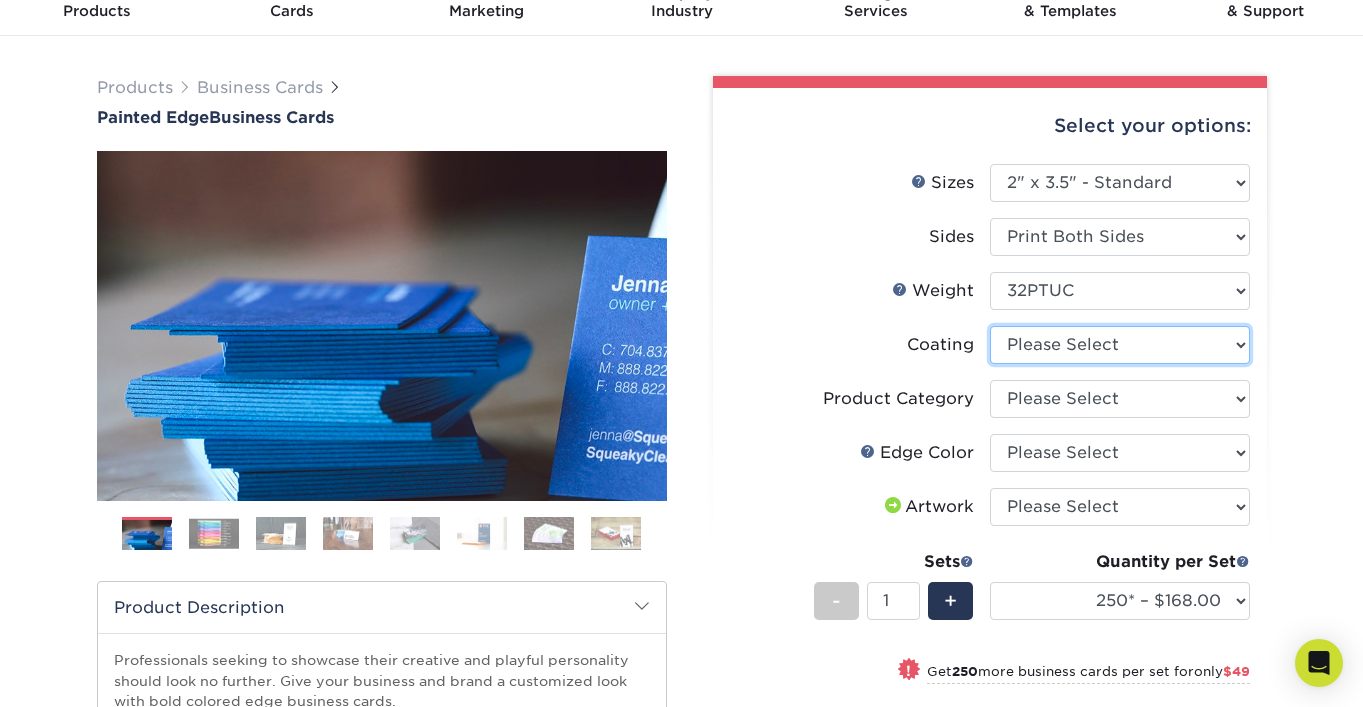 click at bounding box center (1120, 345) 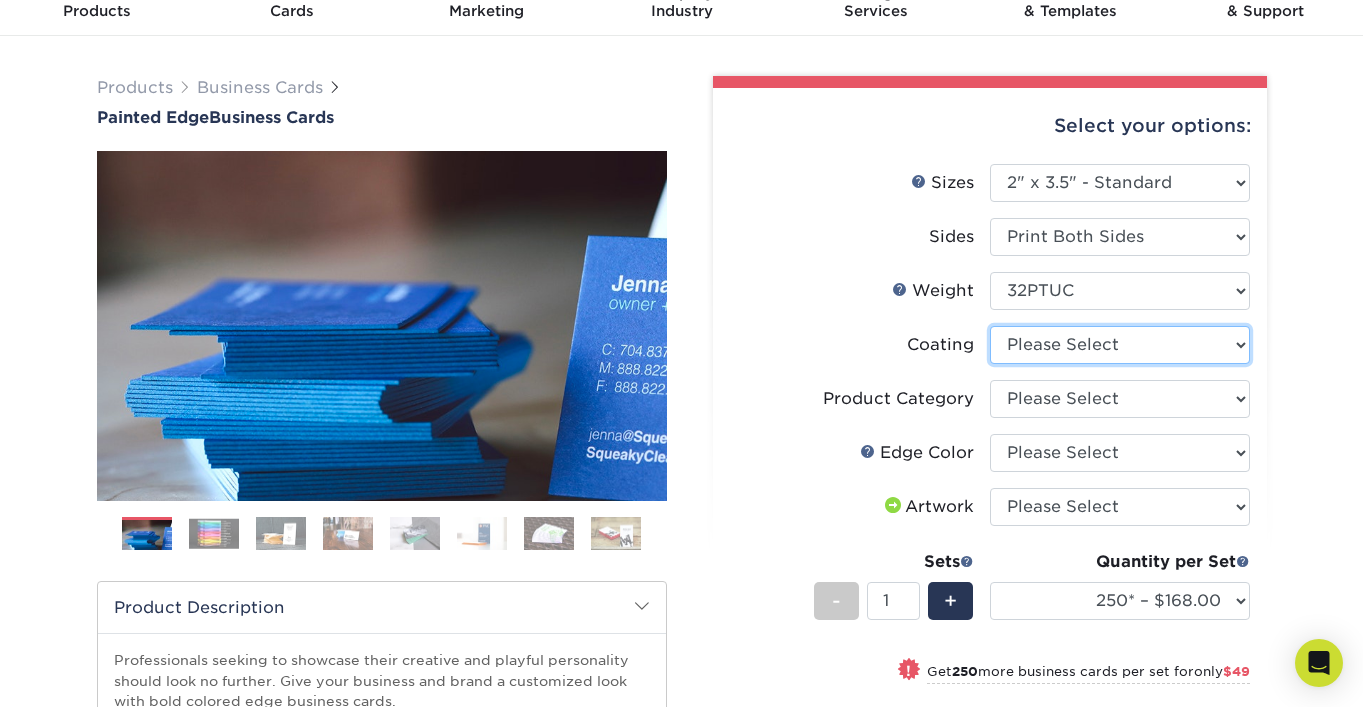 select on "3e7618de-abca-4bda-9f97-8b9129e913d8" 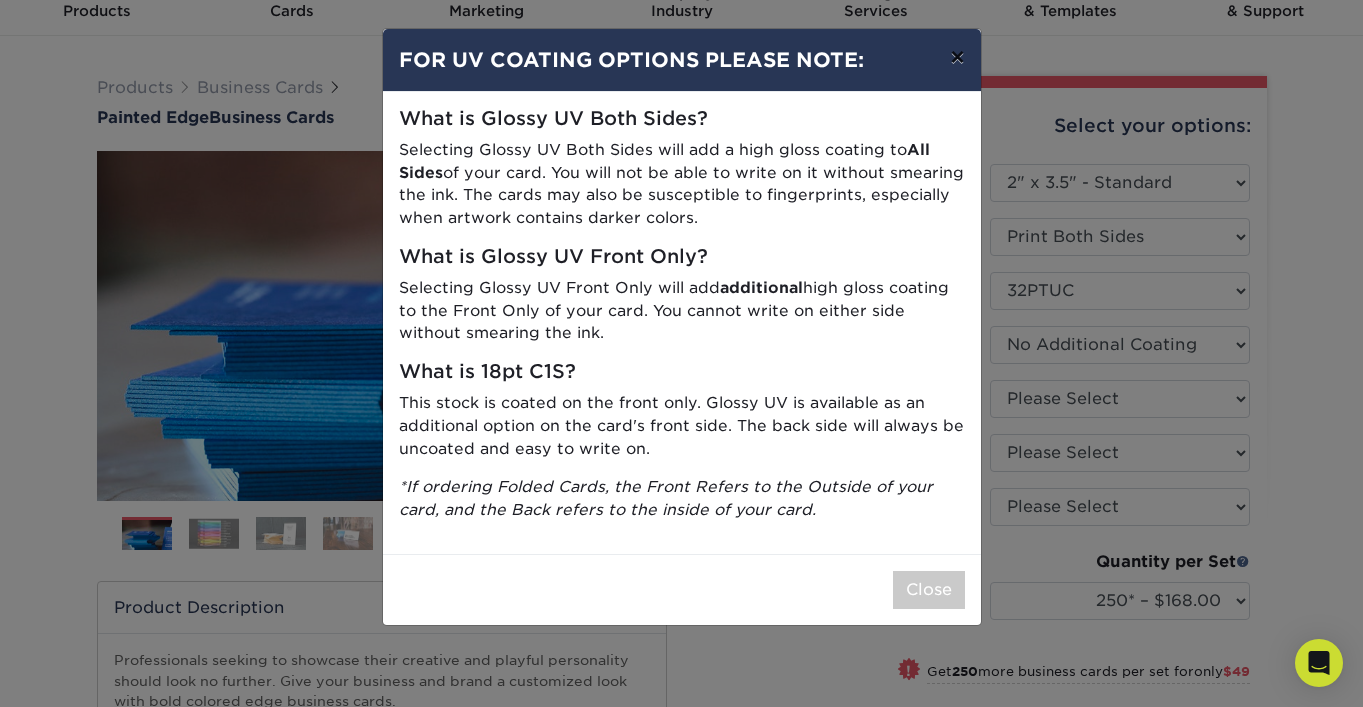 click on "×" at bounding box center (957, 57) 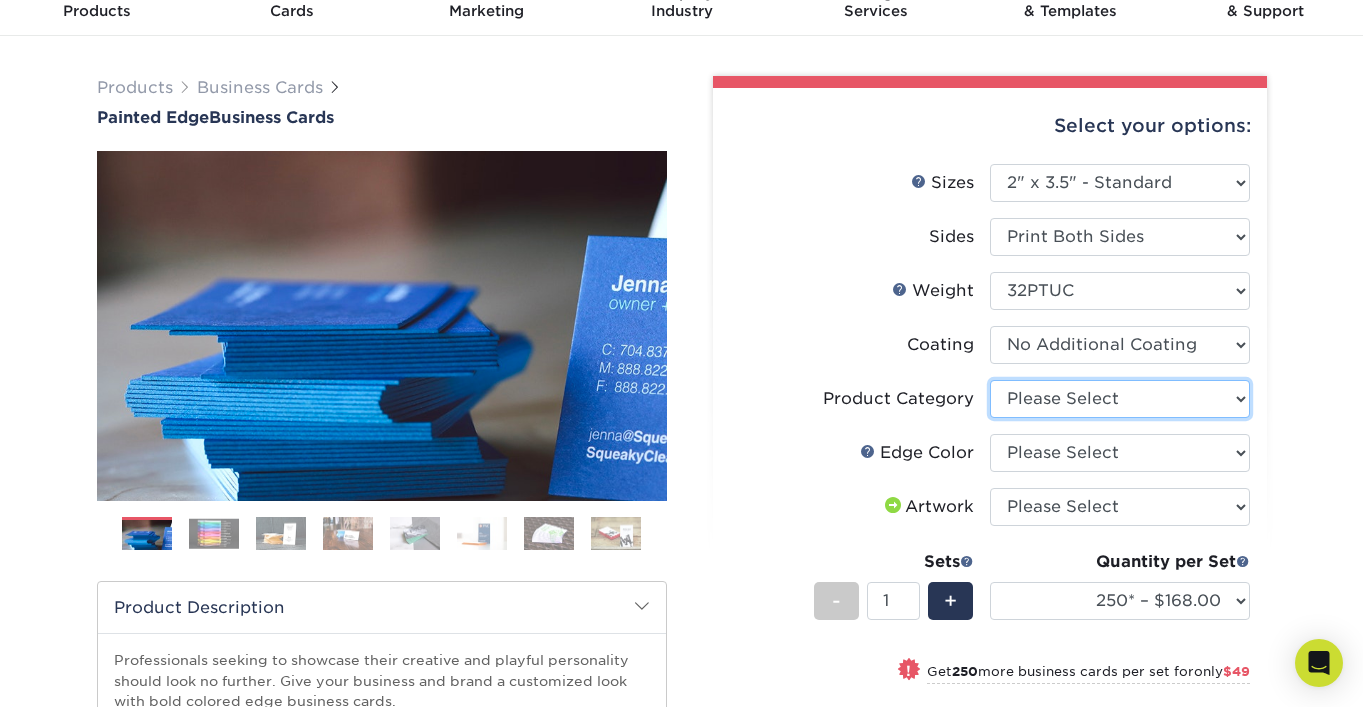 click on "Please Select Business Cards" at bounding box center (1120, 399) 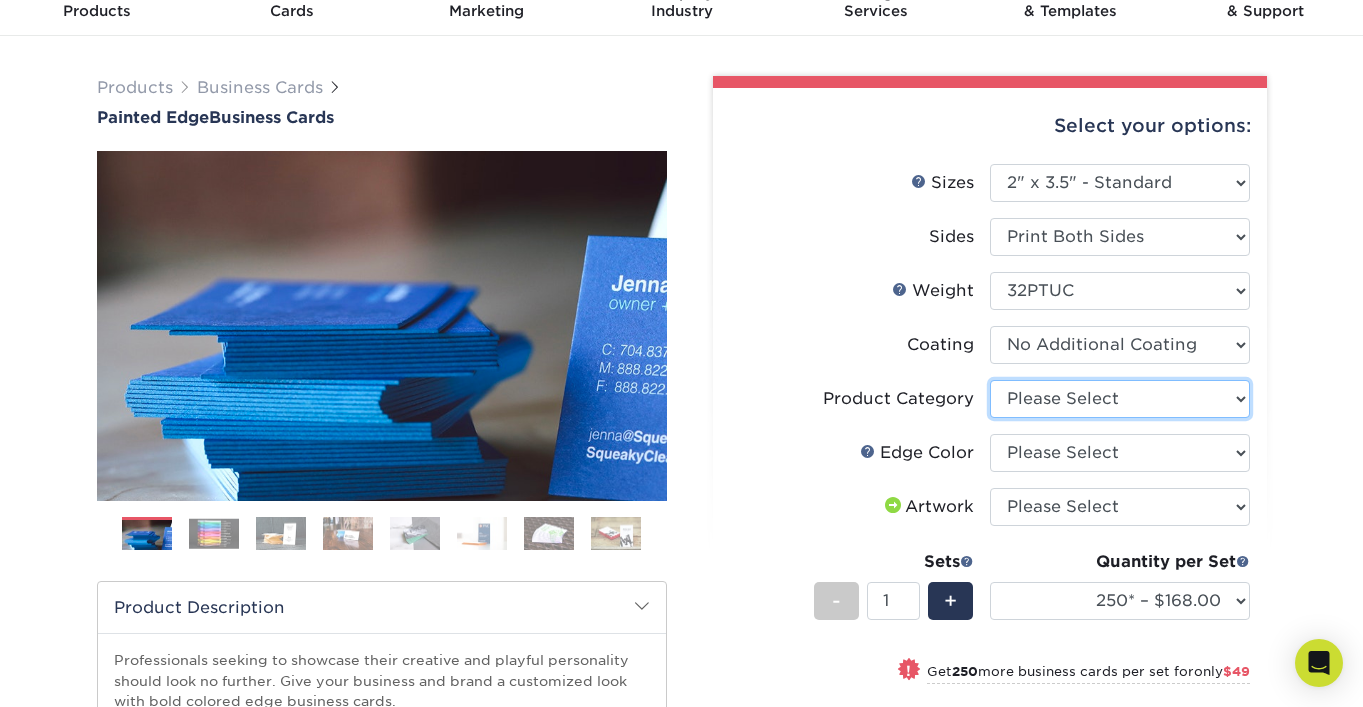 select on "3b5148f1-0588-4f88-a218-97bcfdce65c1" 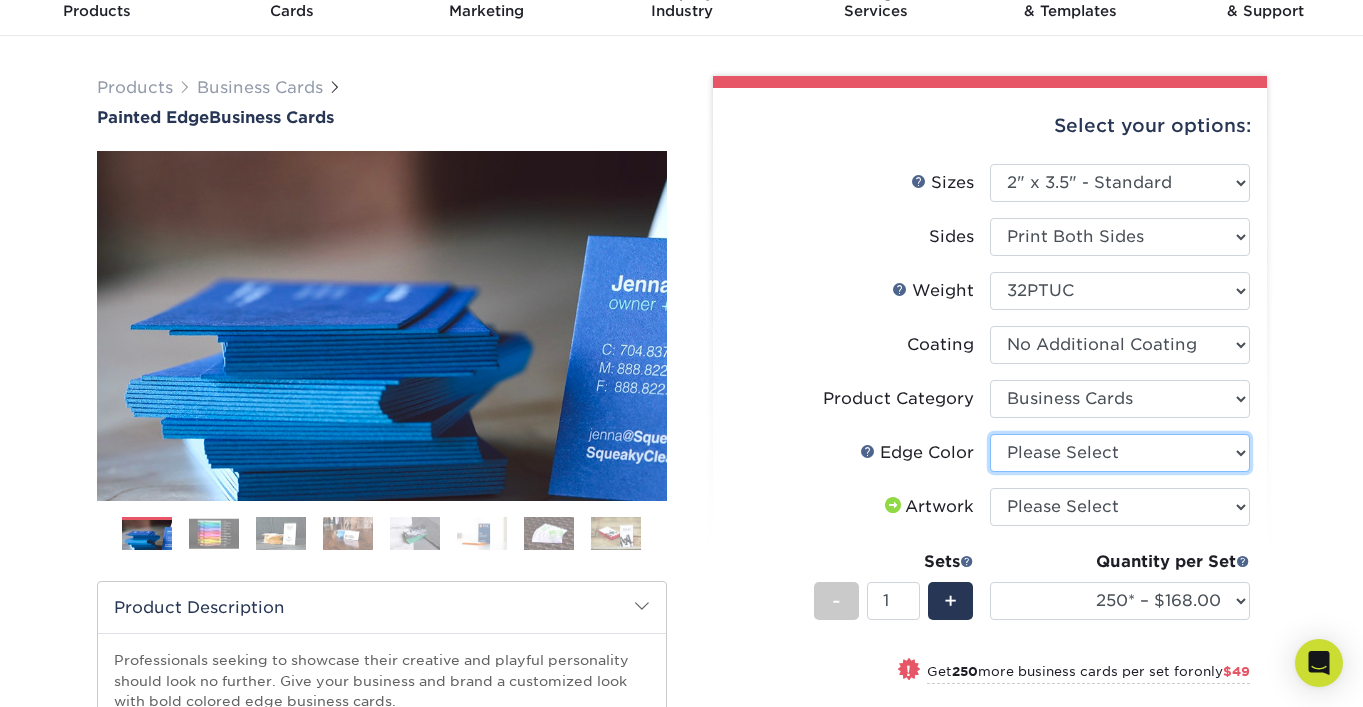 click on "Please Select Charcoal Black Brown Blue Pearlescent Blue Pearlescent Gold Pearlescent Green Pearlescent Pink Pearlescent Orange Pearlescent Purple Pearlescent Yellow Orange Pink Purple Red Turquoise White (Not Painted) Yellow" at bounding box center (1120, 453) 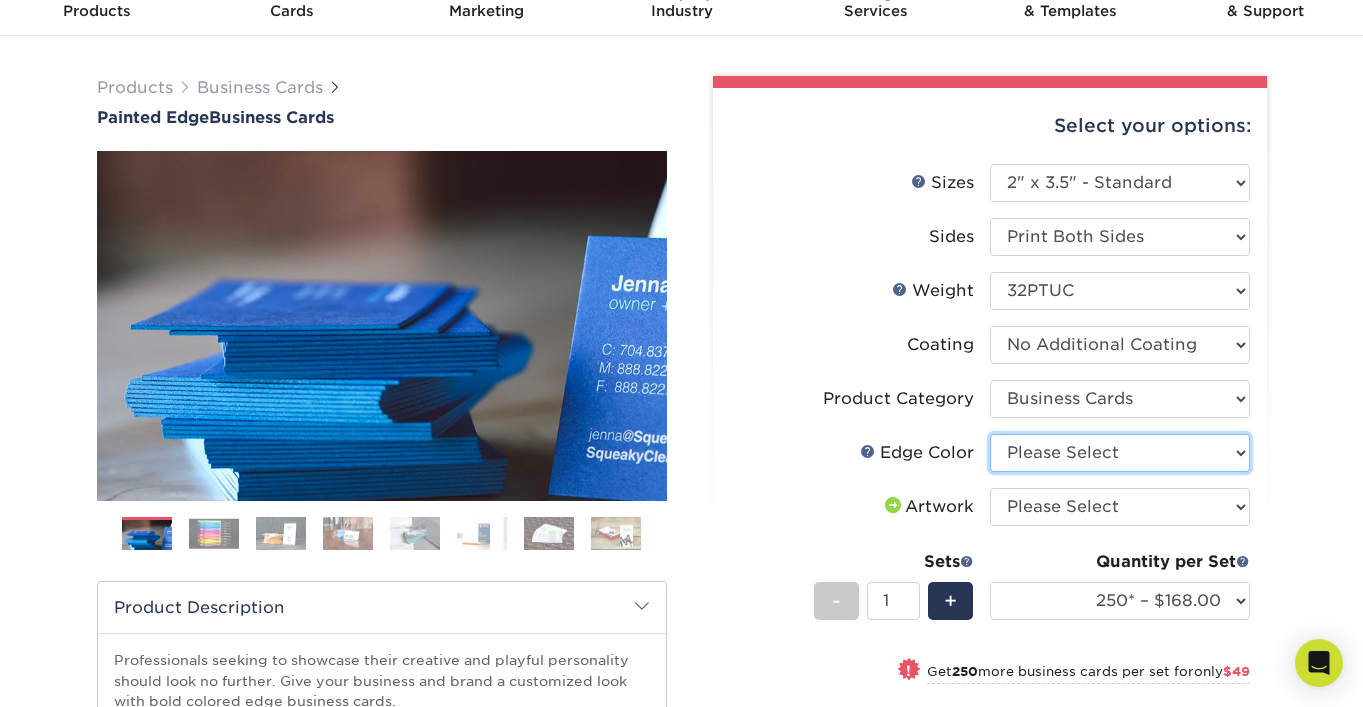 select on "211cd225-22d2-46f5-b9be-c5fa0d34557d" 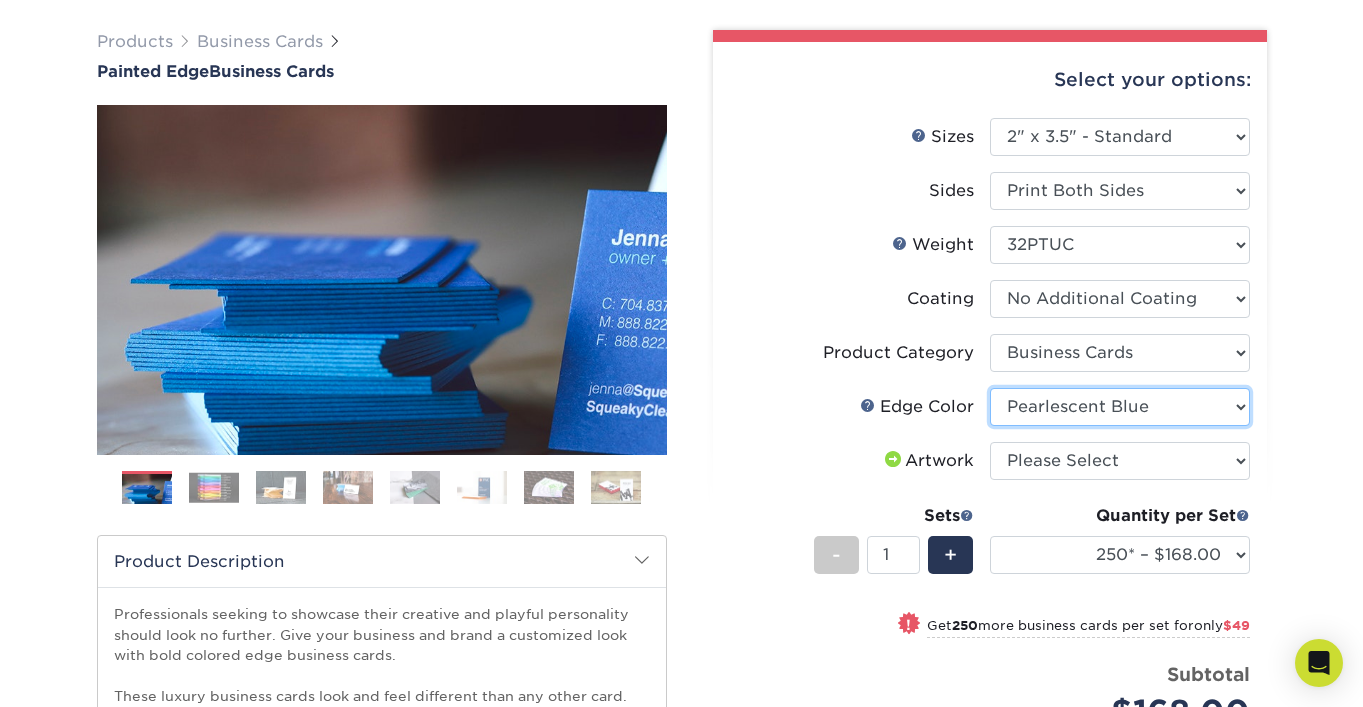 scroll, scrollTop: 136, scrollLeft: 0, axis: vertical 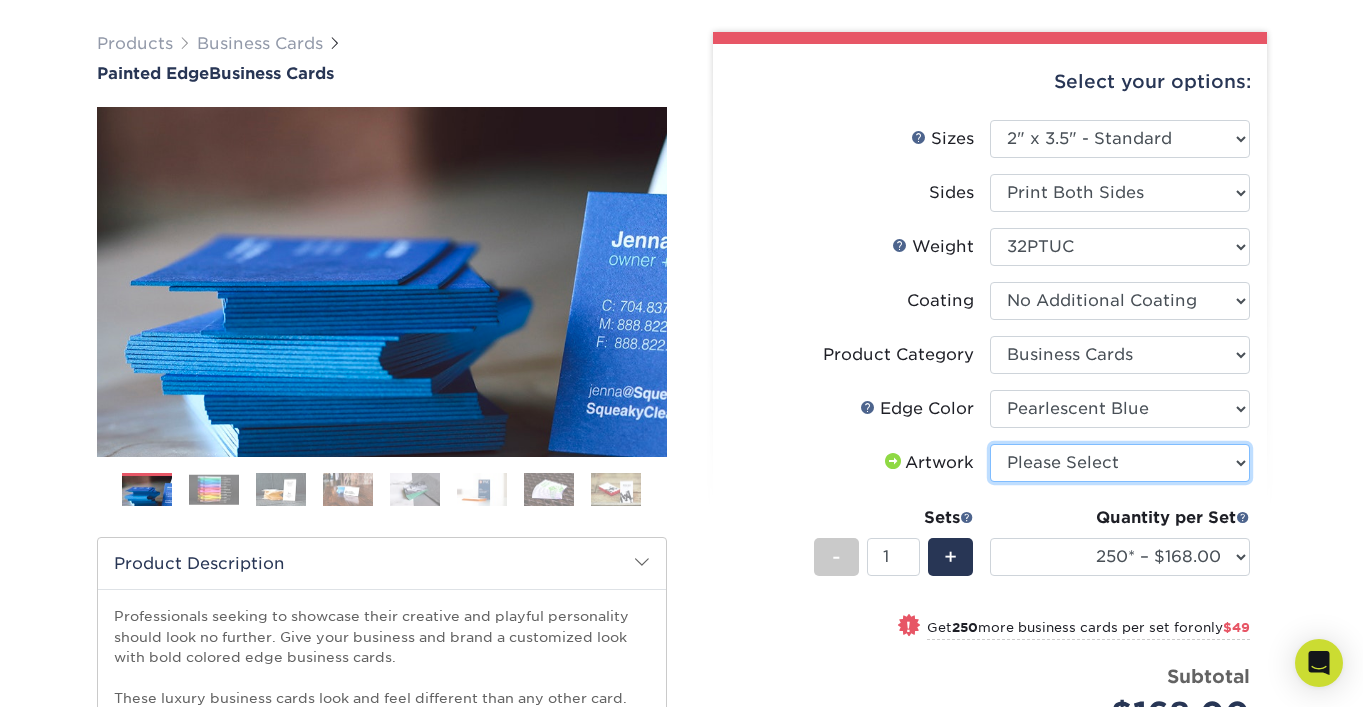 click on "Please Select I will upload files I need a design - $100" at bounding box center [1120, 463] 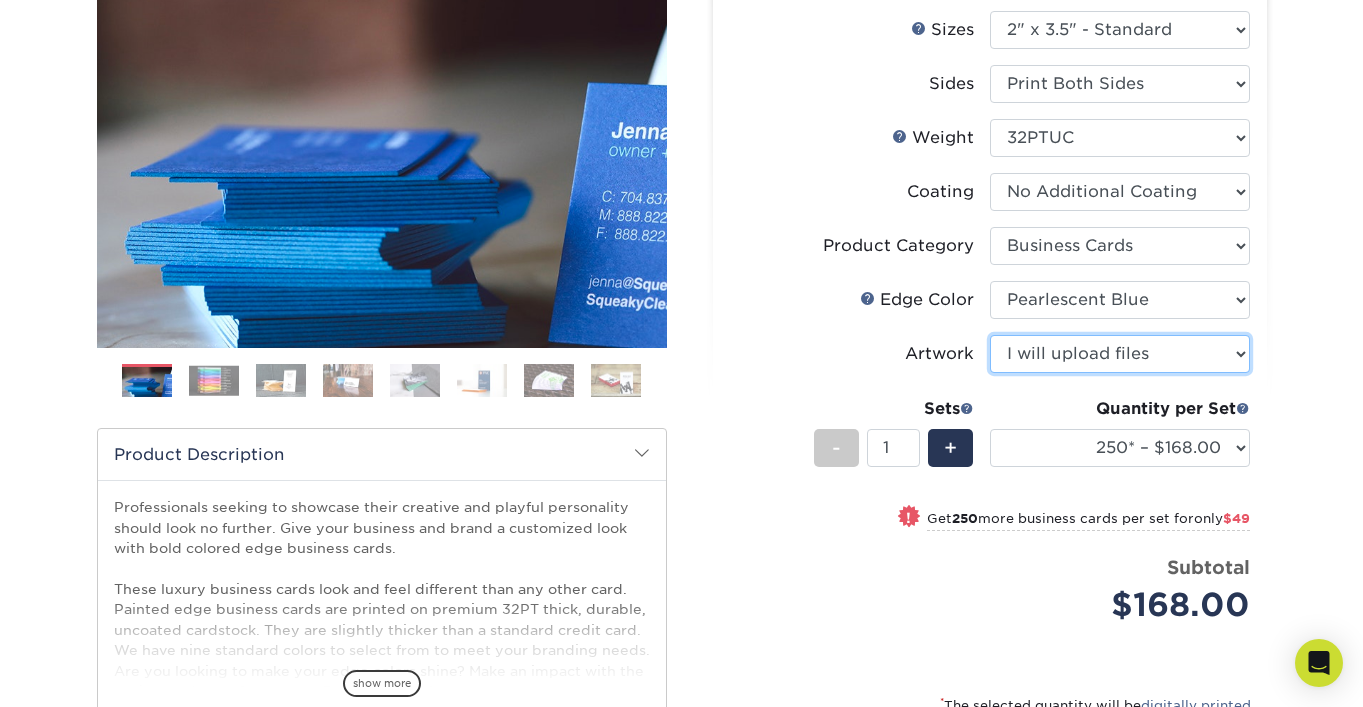 scroll, scrollTop: 243, scrollLeft: 0, axis: vertical 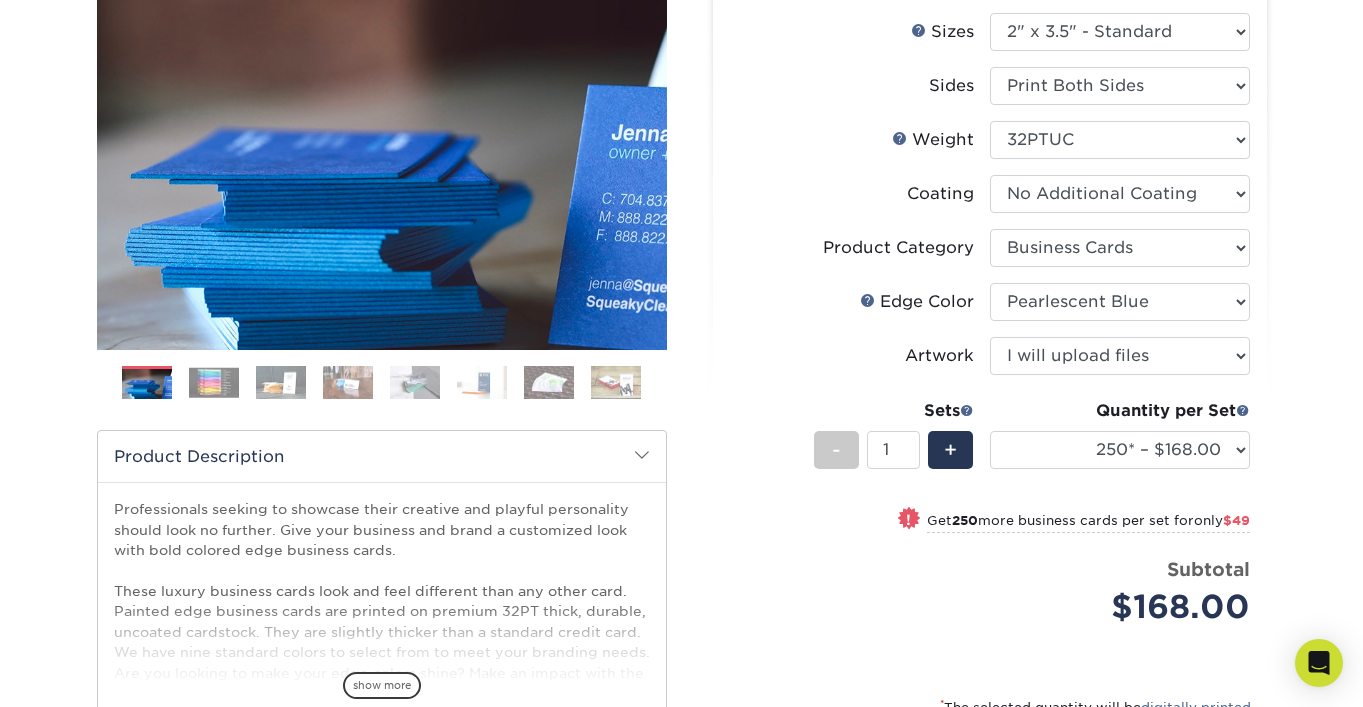 click at bounding box center [214, 382] 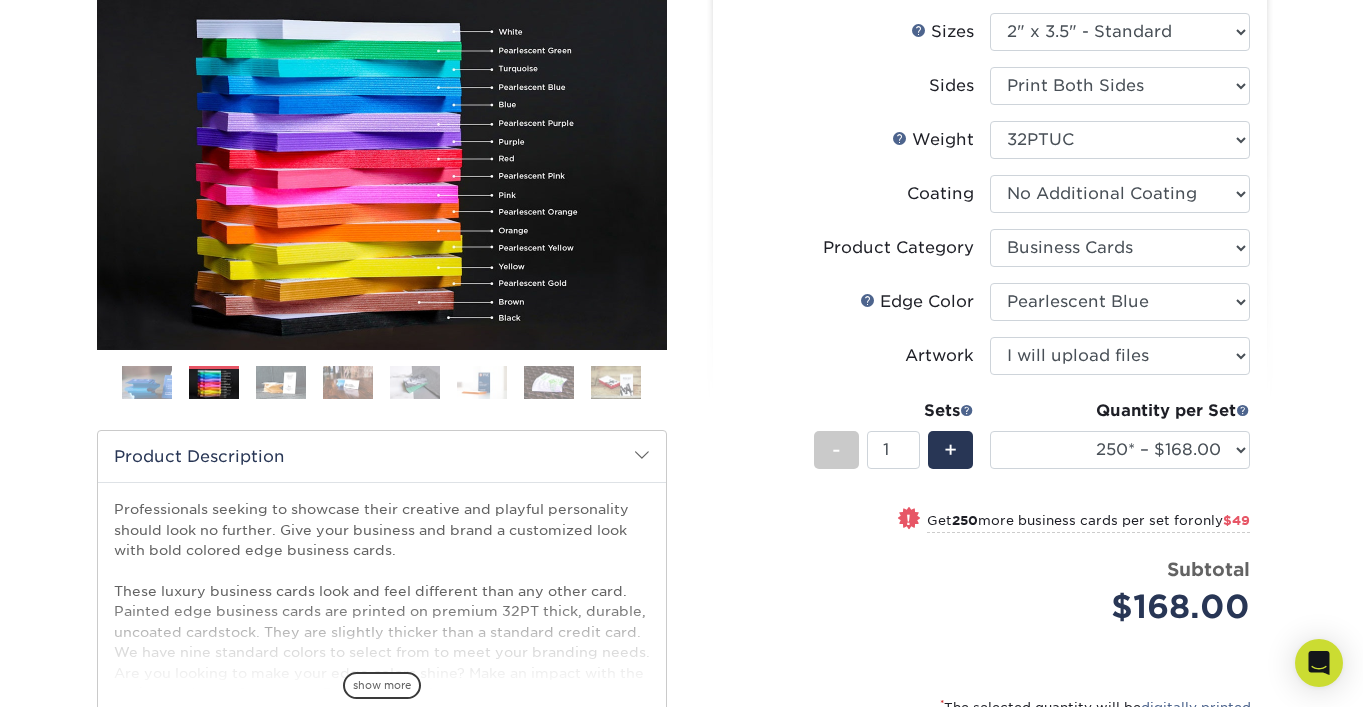 click at bounding box center [281, 382] 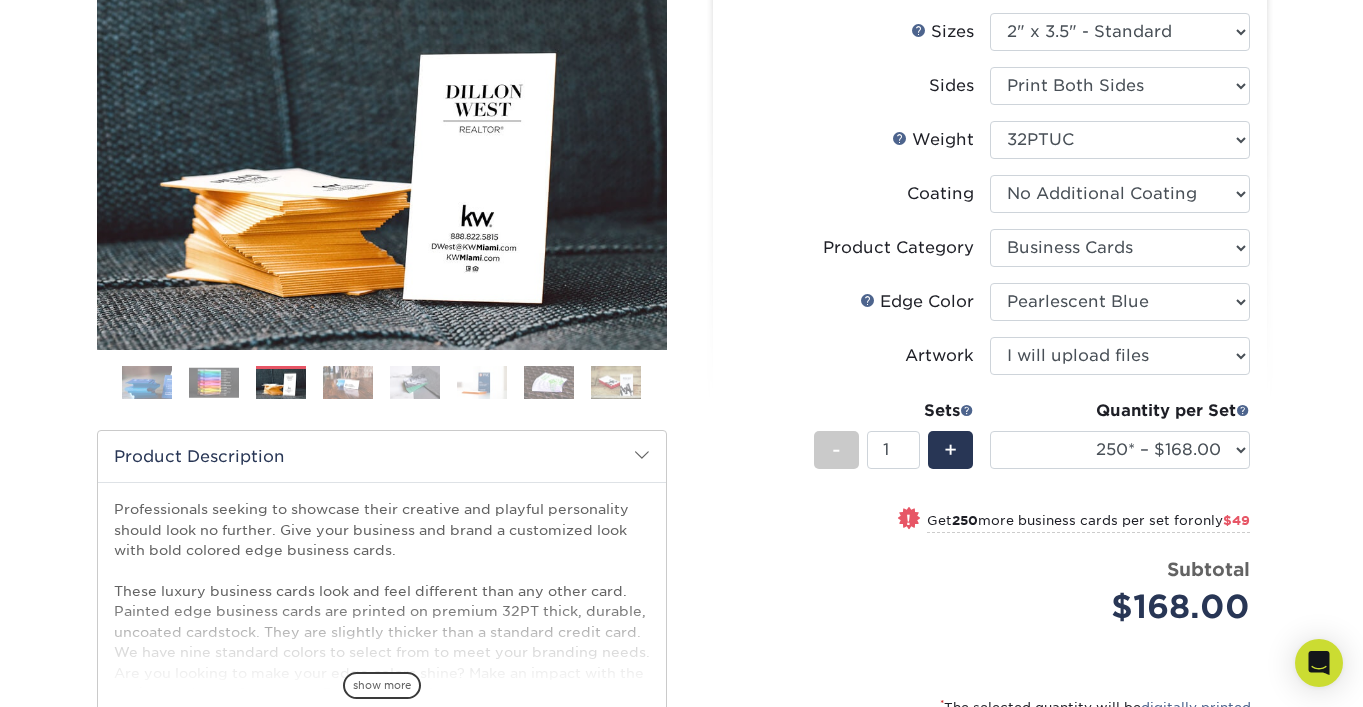 click at bounding box center [348, 382] 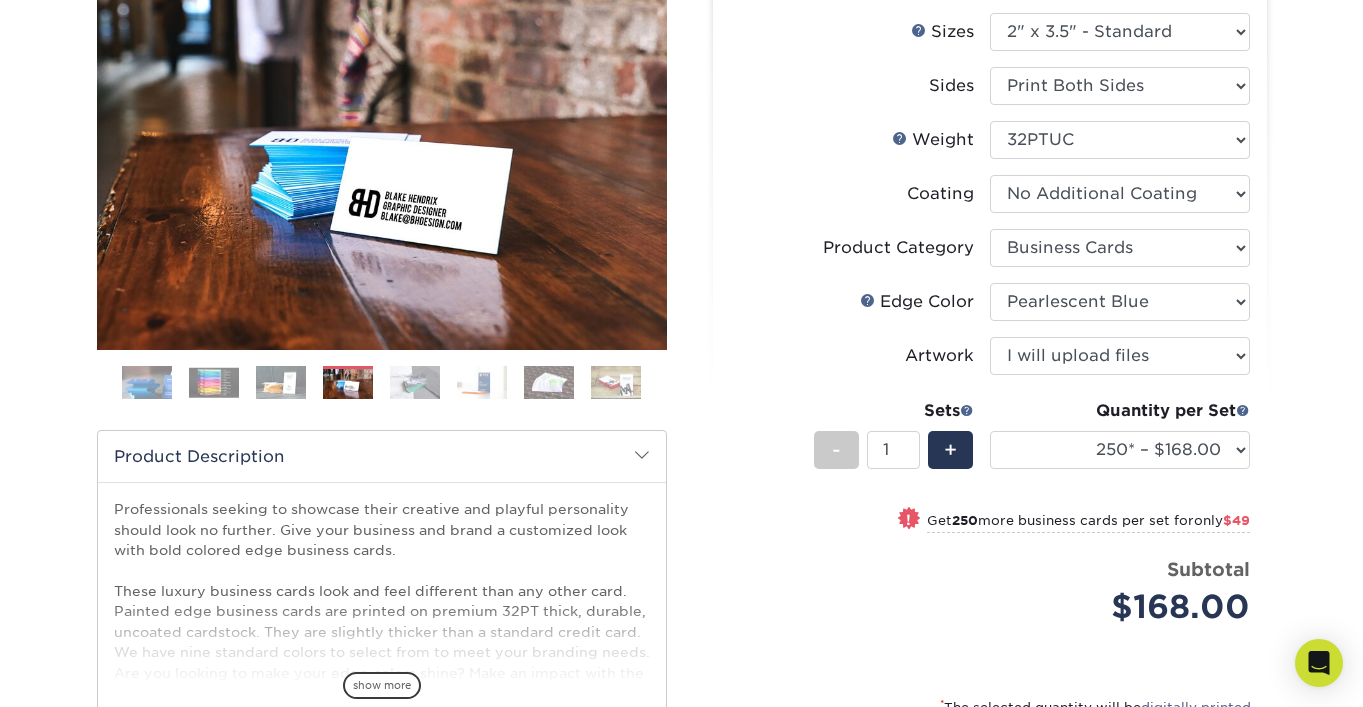 click at bounding box center [415, 382] 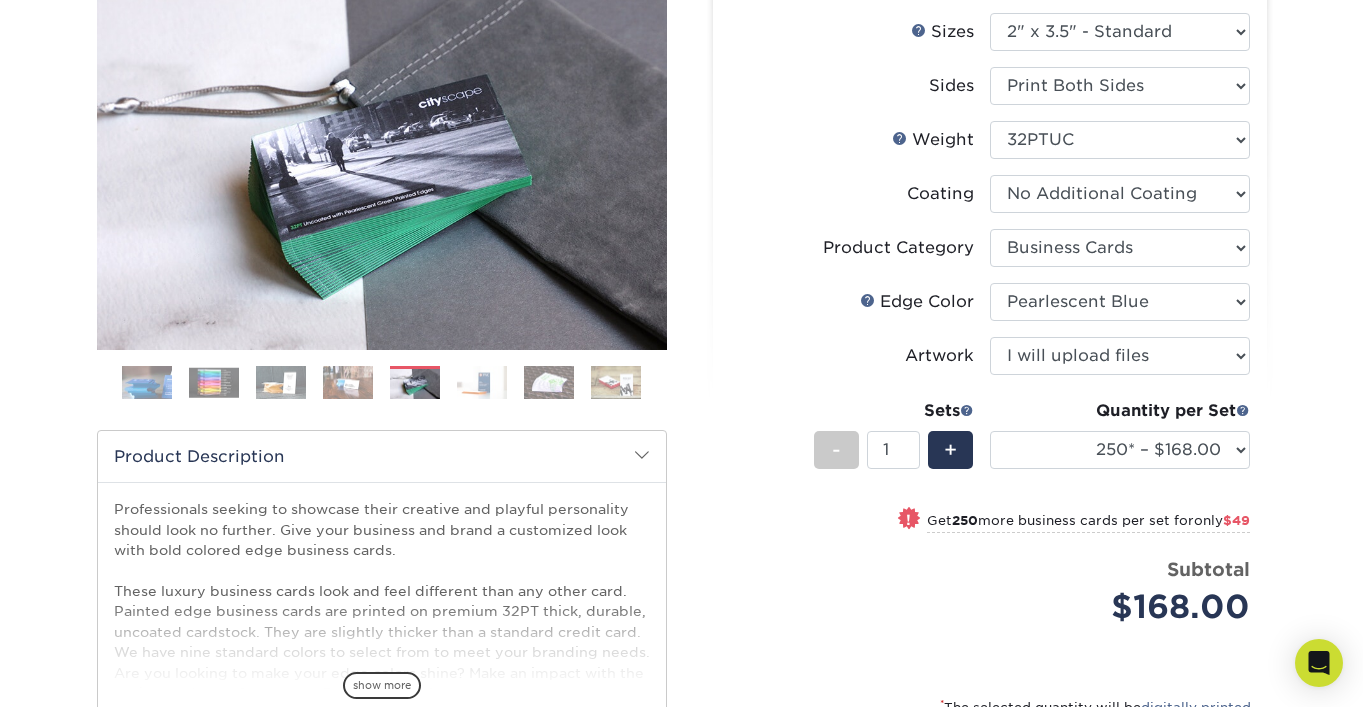 click at bounding box center [482, 382] 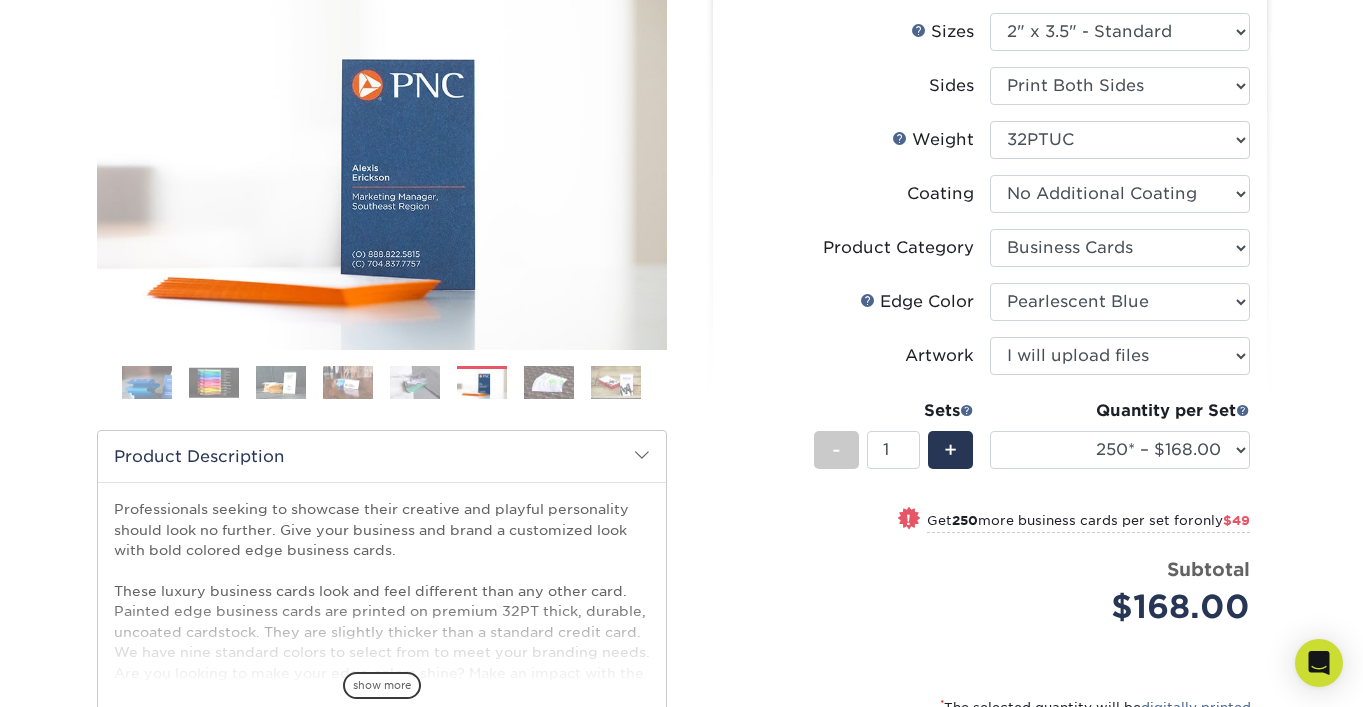 click at bounding box center [549, 382] 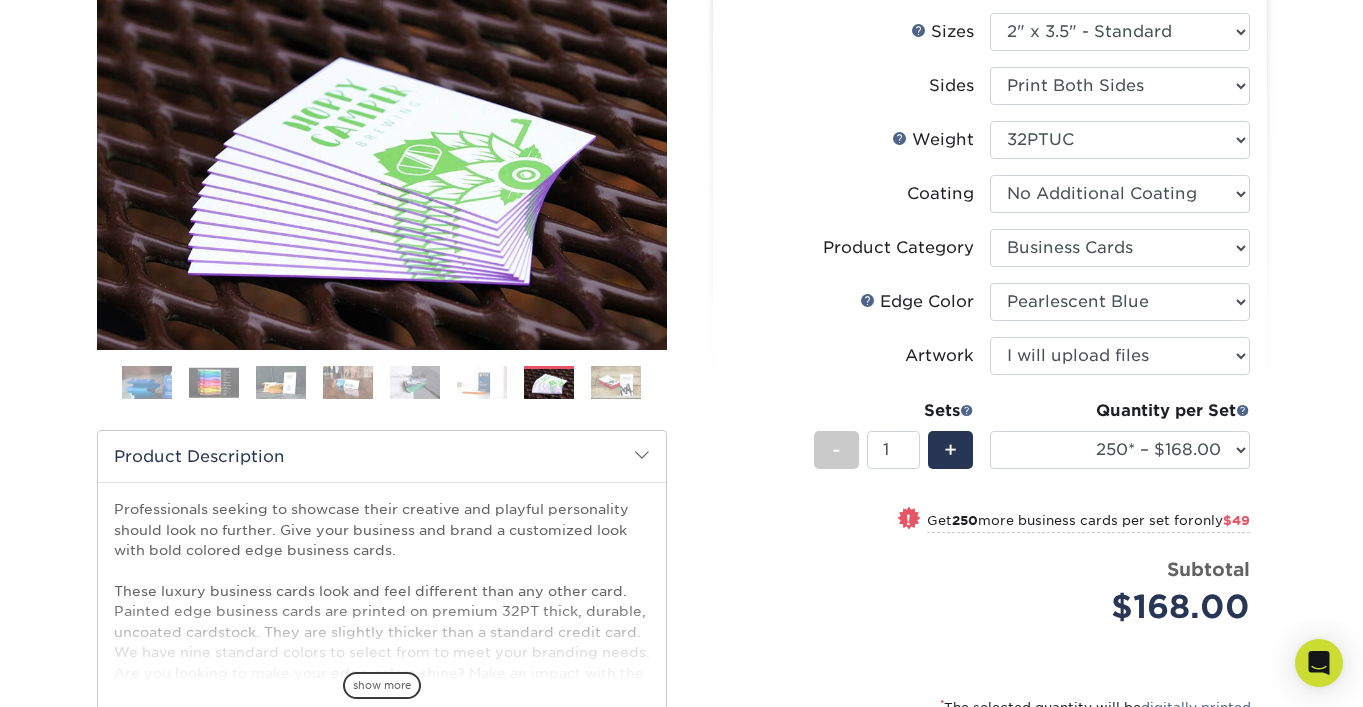 click at bounding box center (616, 382) 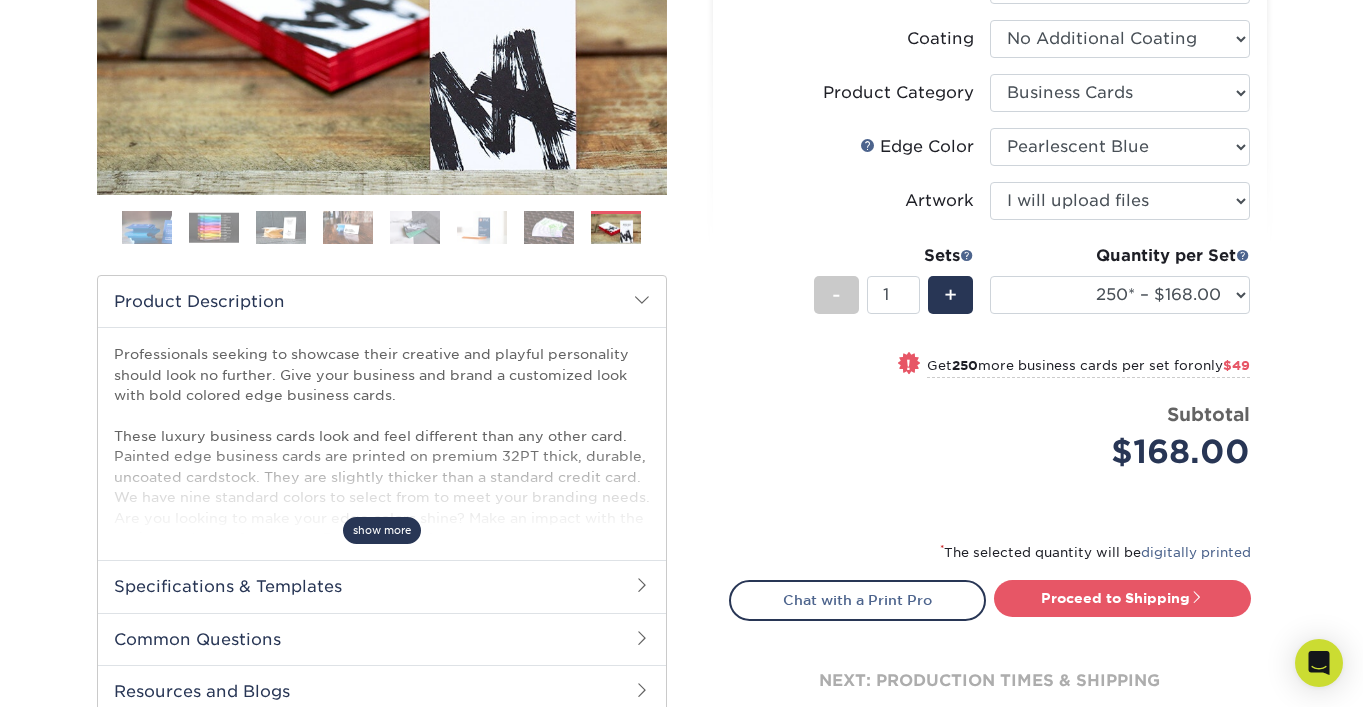 scroll, scrollTop: 447, scrollLeft: 0, axis: vertical 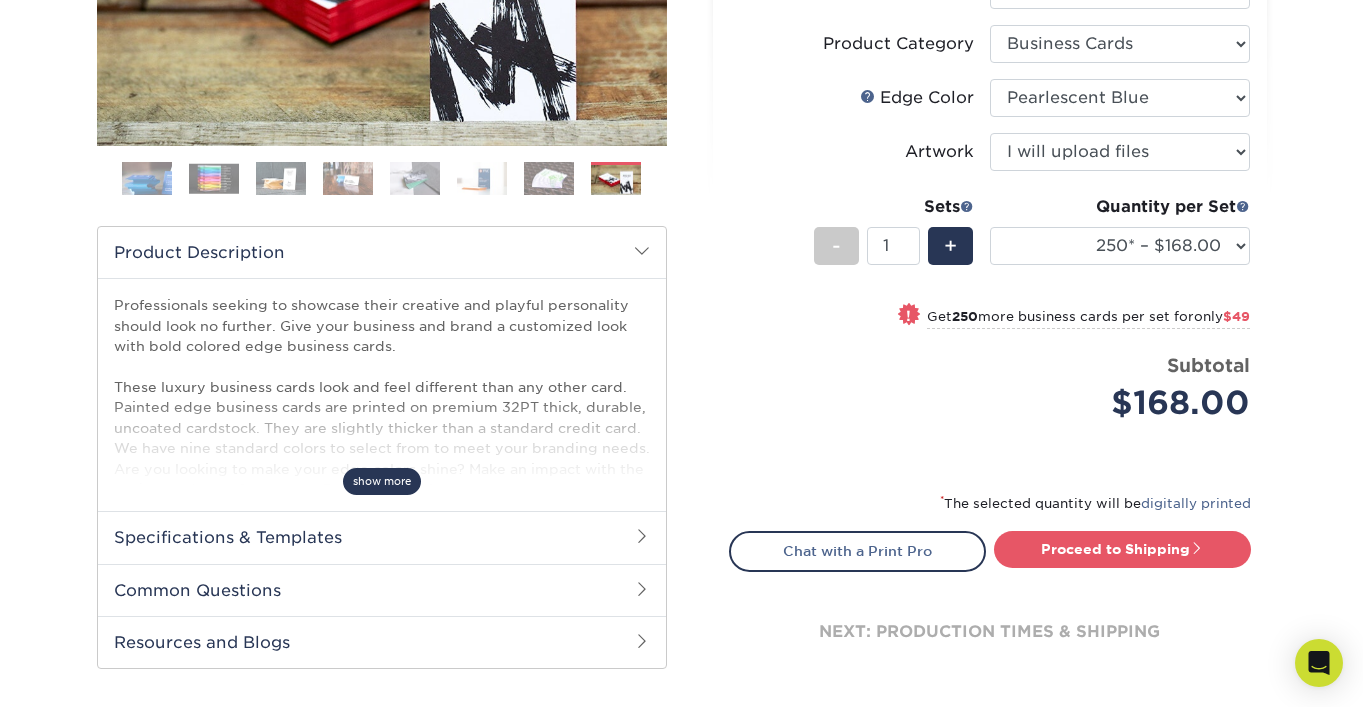 click on "show more" at bounding box center [382, 481] 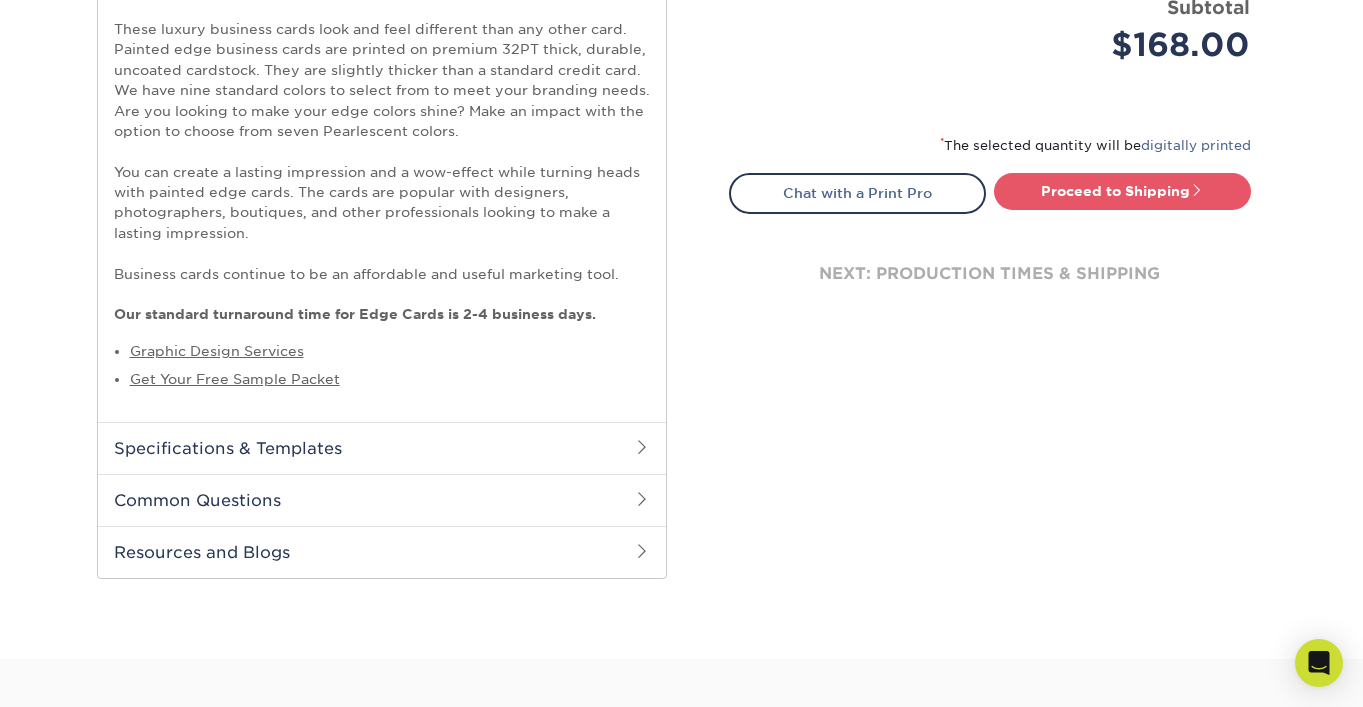 scroll, scrollTop: 816, scrollLeft: 0, axis: vertical 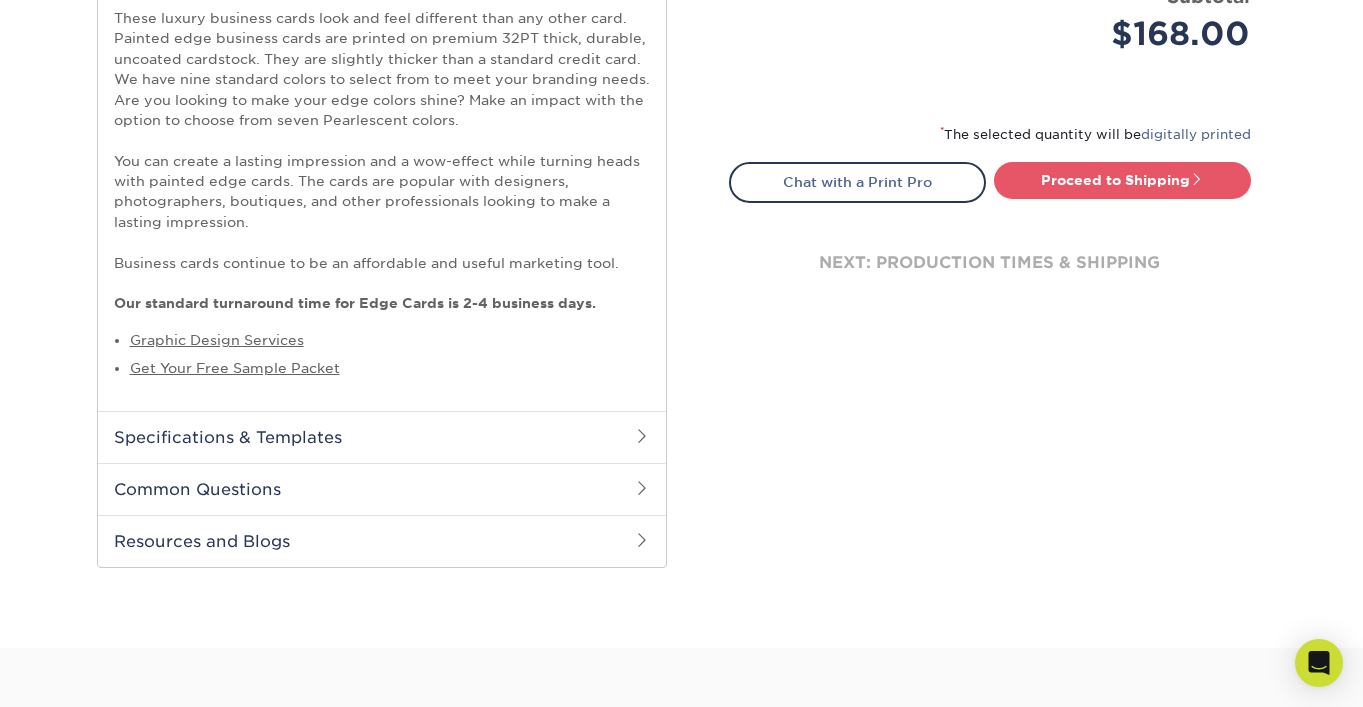 click on "Specifications & Templates" at bounding box center (382, 437) 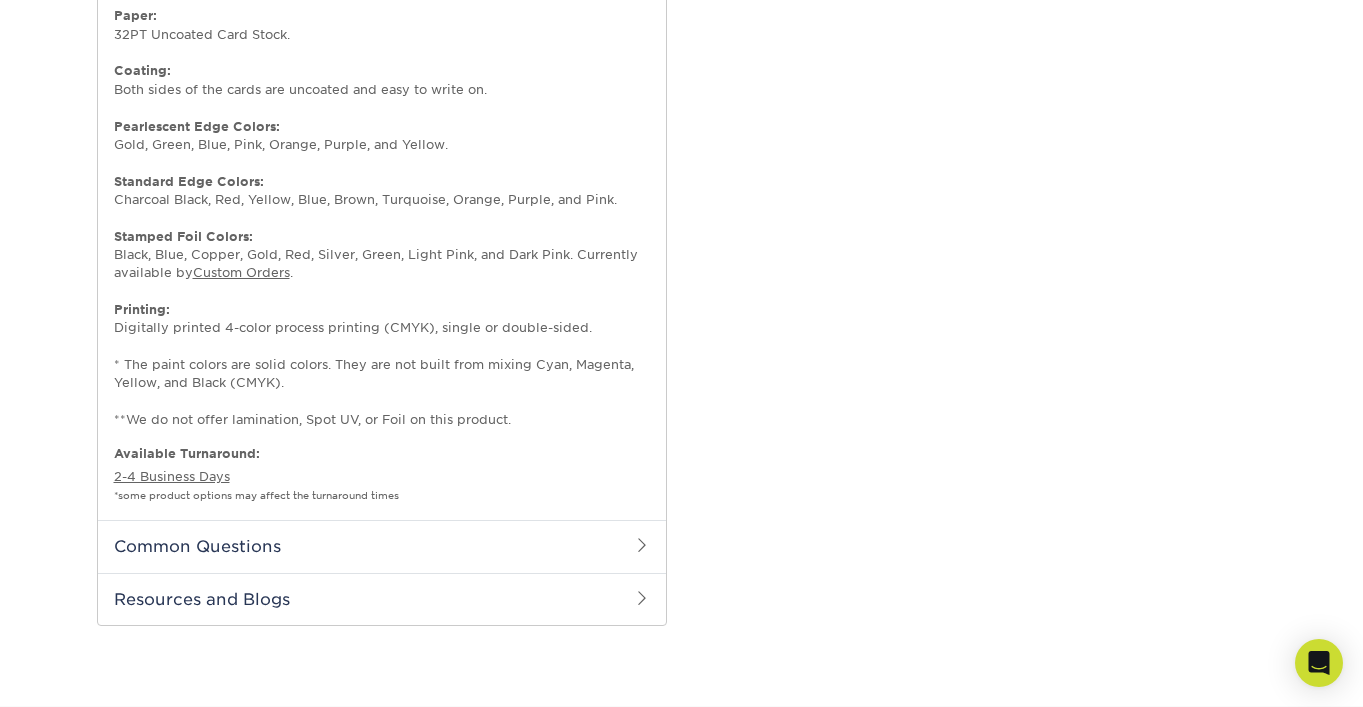 scroll, scrollTop: 1339, scrollLeft: 0, axis: vertical 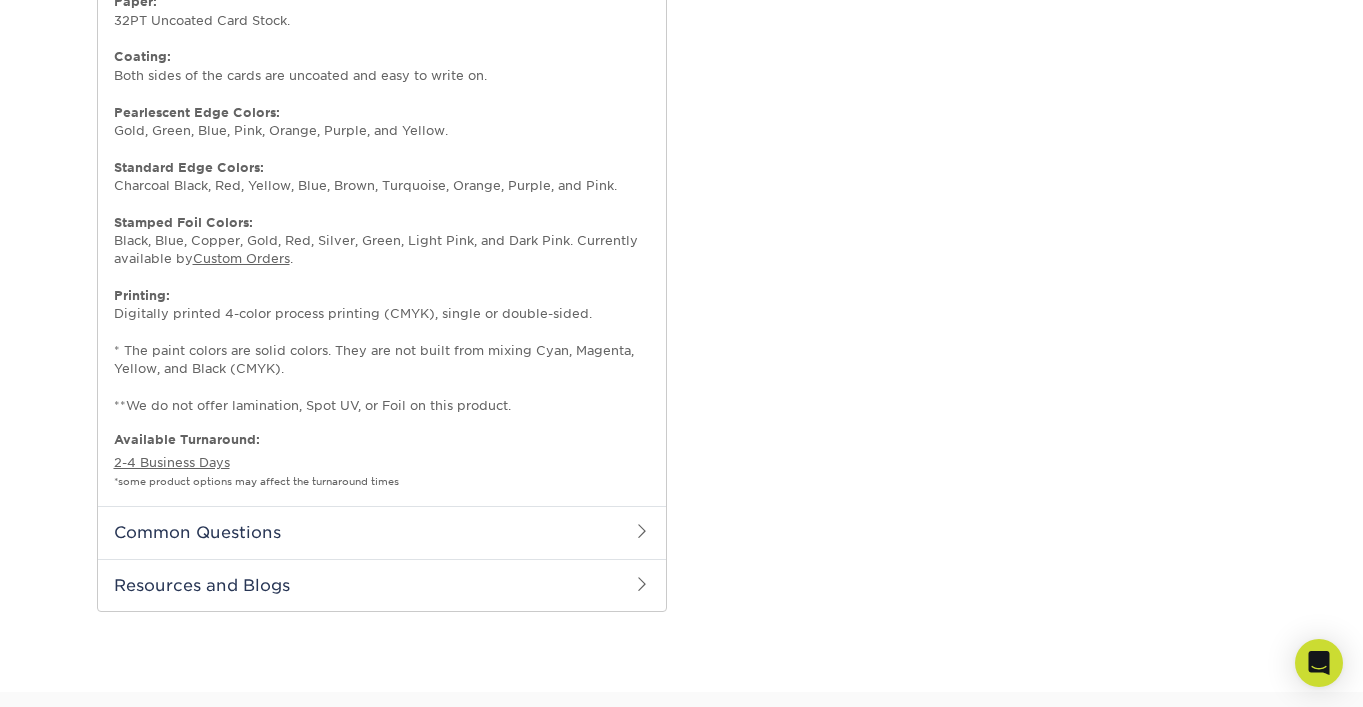 click on "Common Questions" at bounding box center [382, 532] 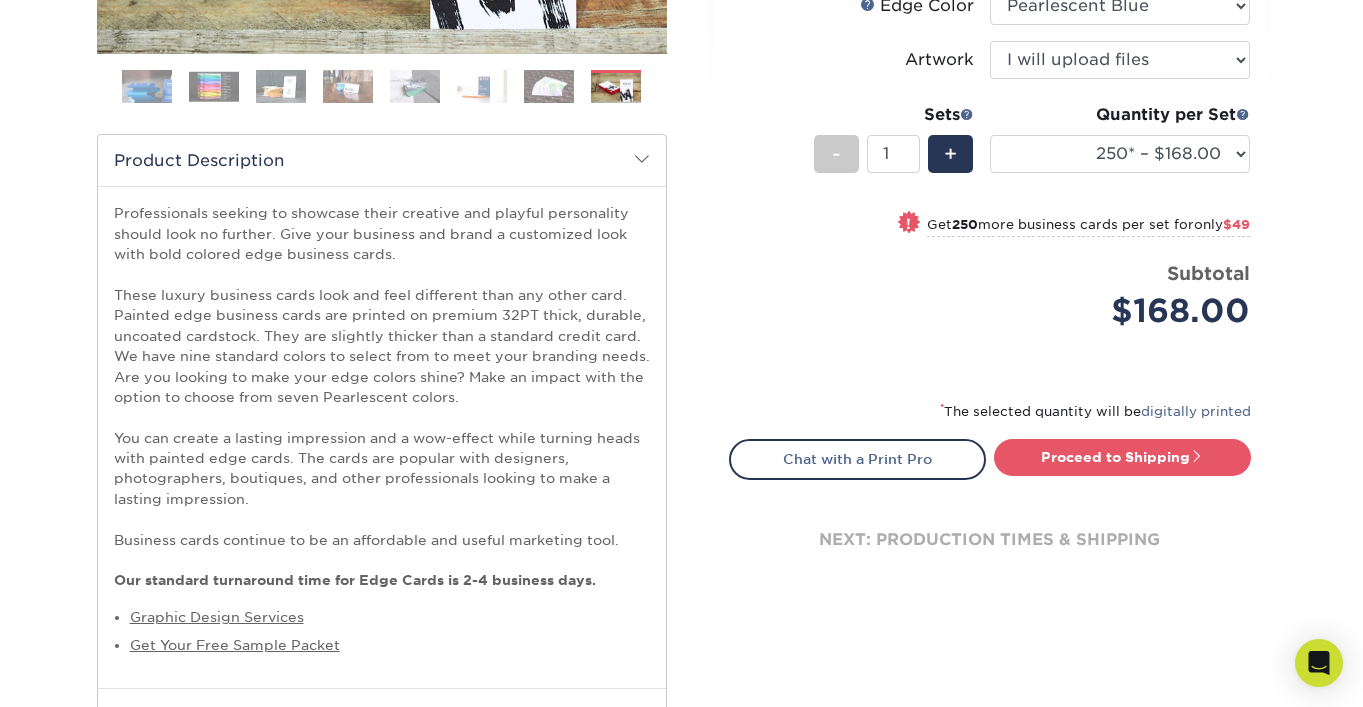 scroll, scrollTop: 0, scrollLeft: 0, axis: both 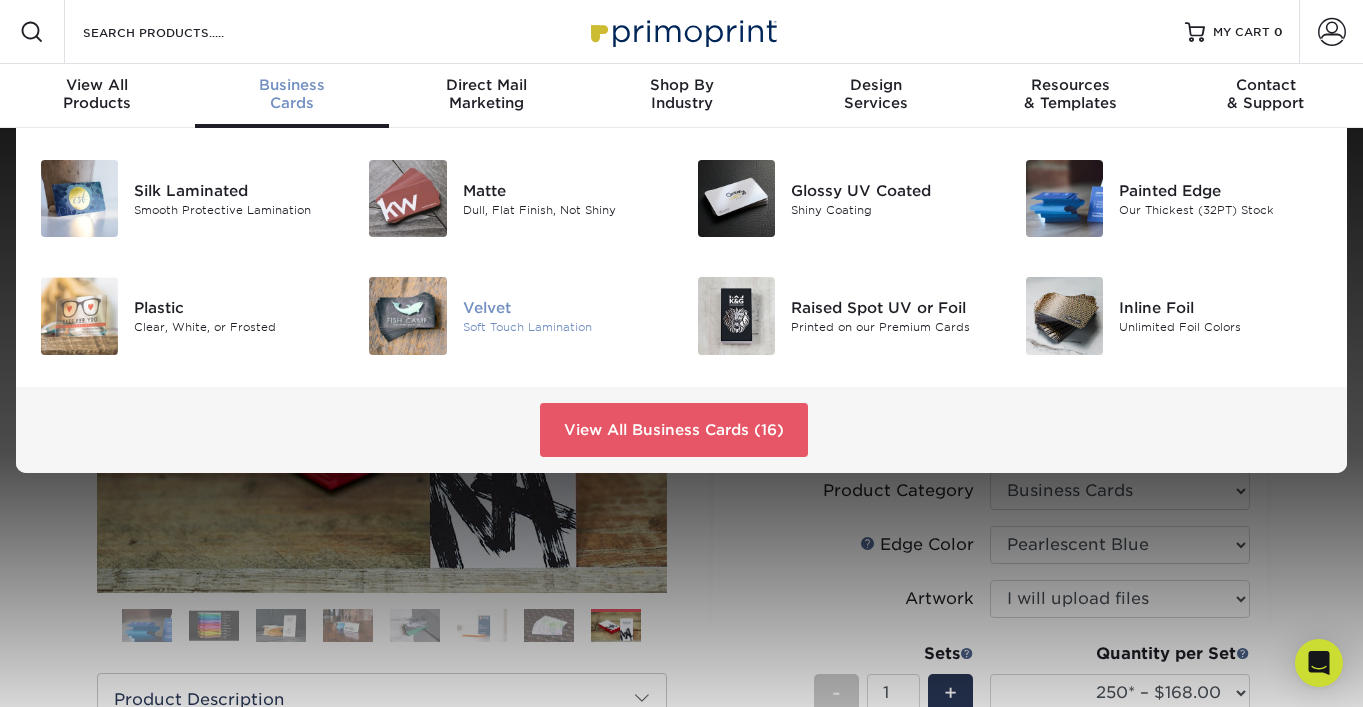 click at bounding box center [407, 315] 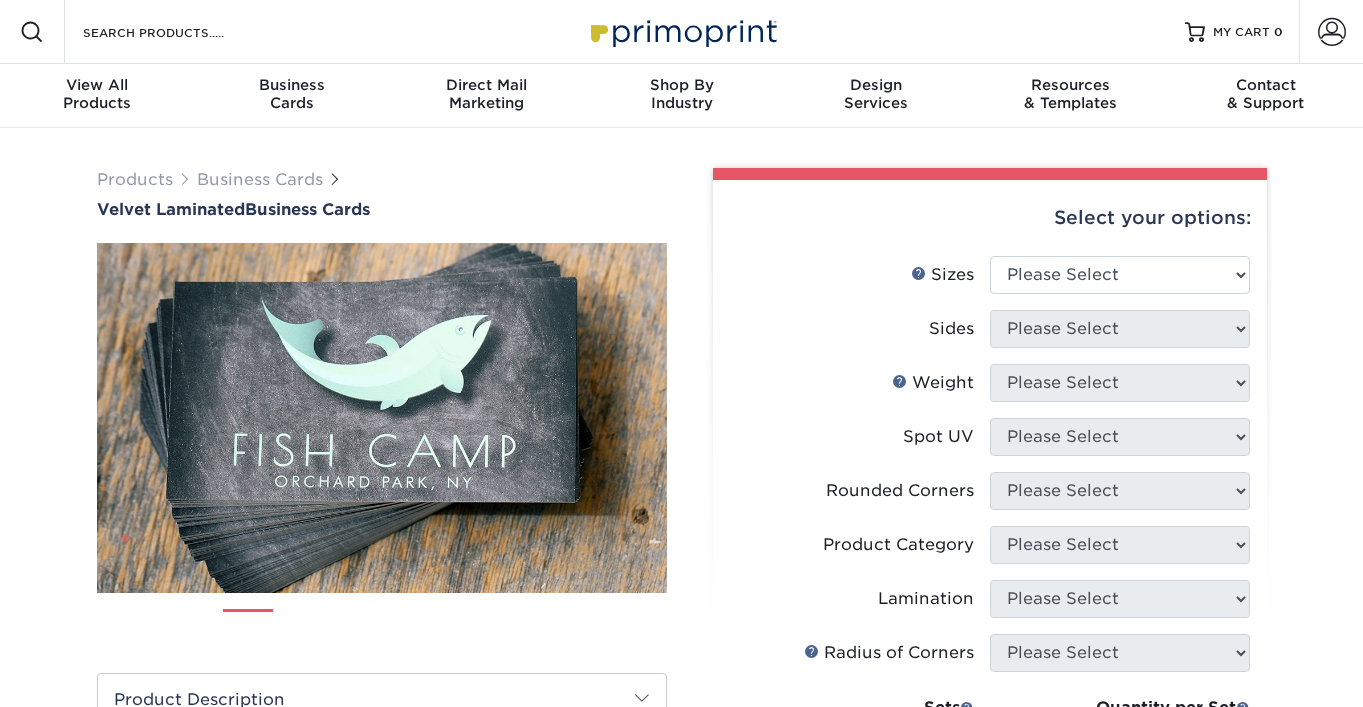 scroll, scrollTop: 0, scrollLeft: 0, axis: both 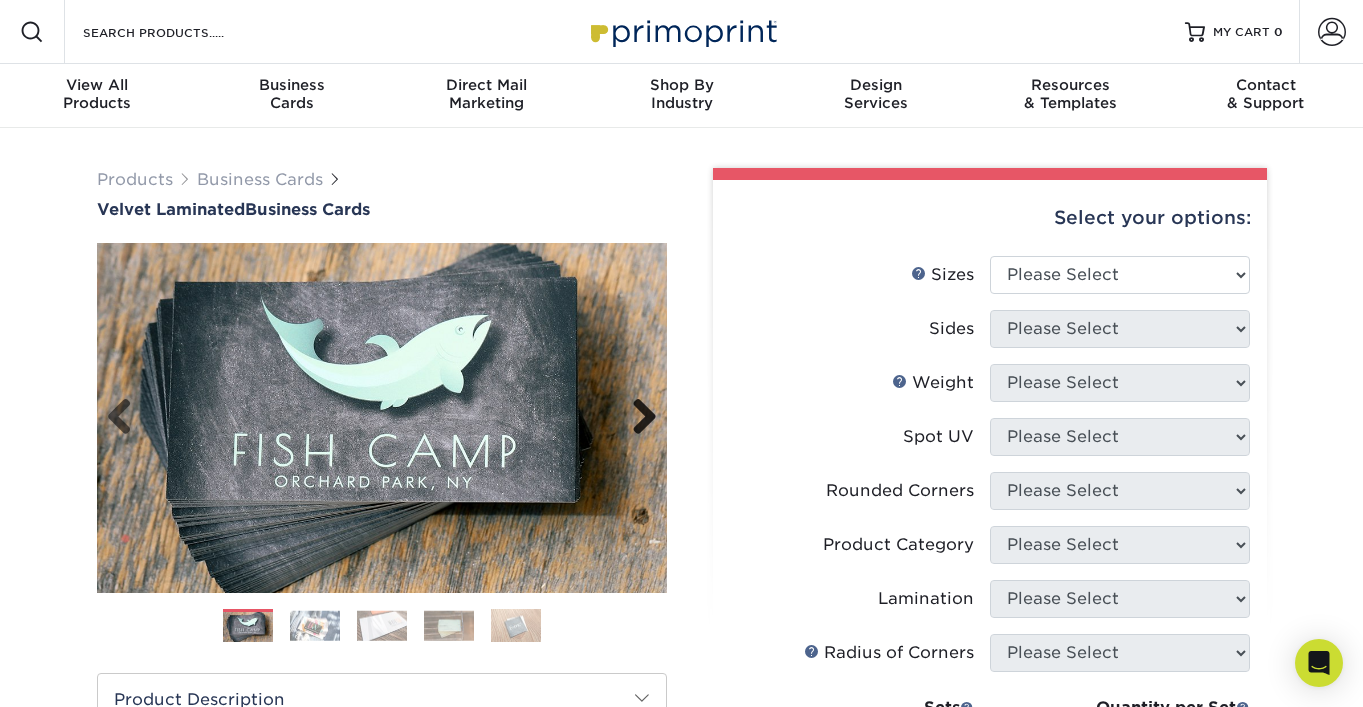 click on "Next" at bounding box center [637, 418] 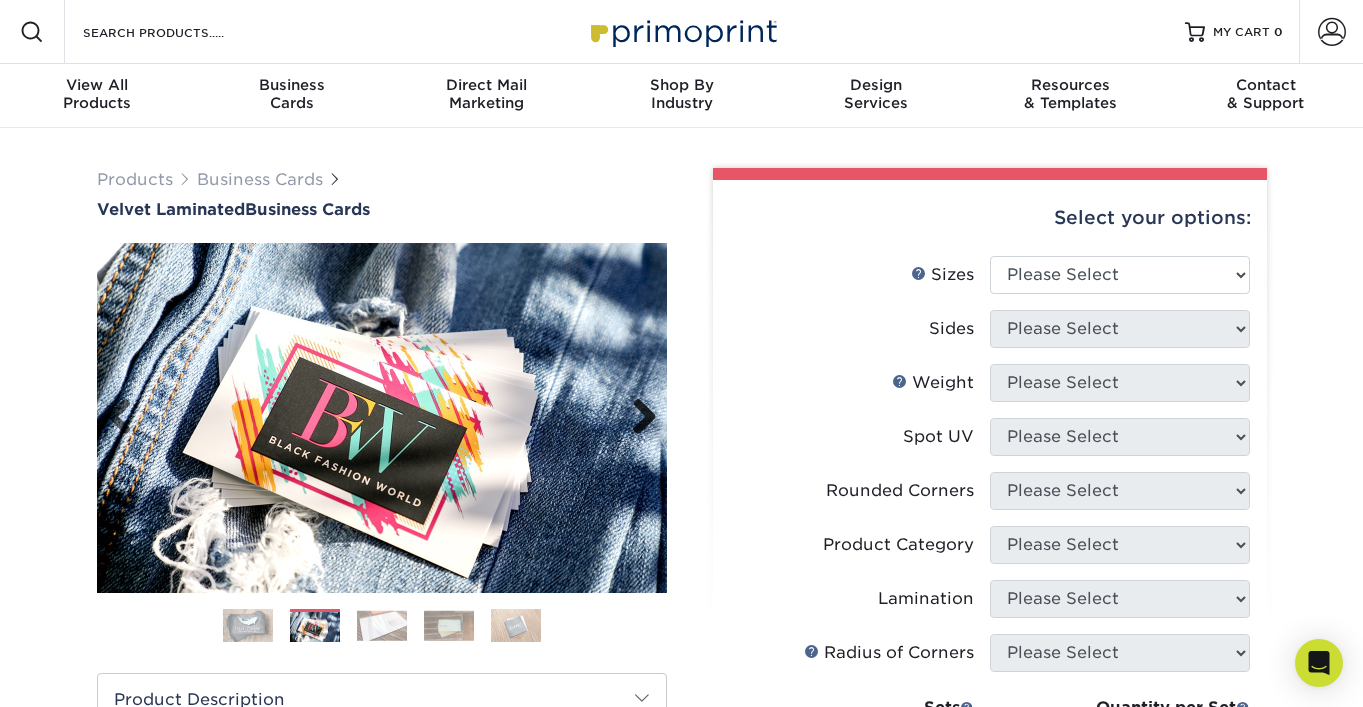 click on "Next" at bounding box center (637, 418) 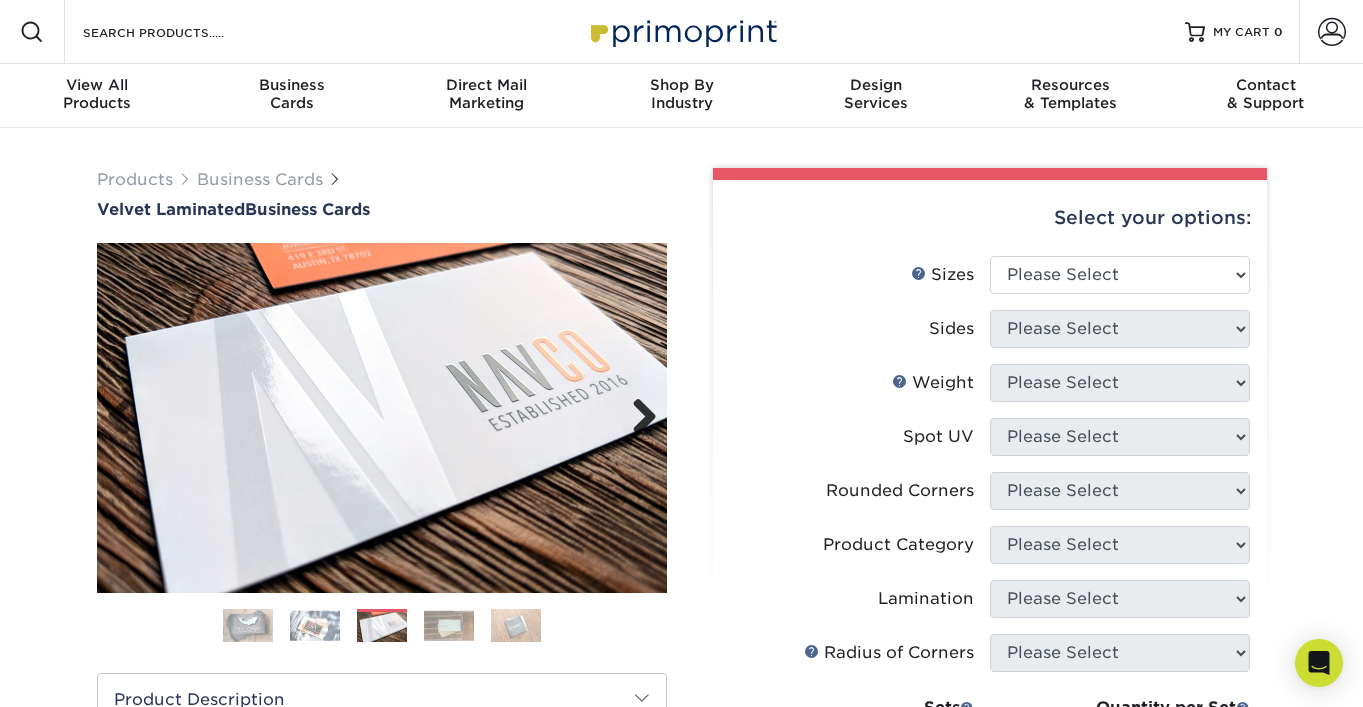 click on "Next" at bounding box center (637, 418) 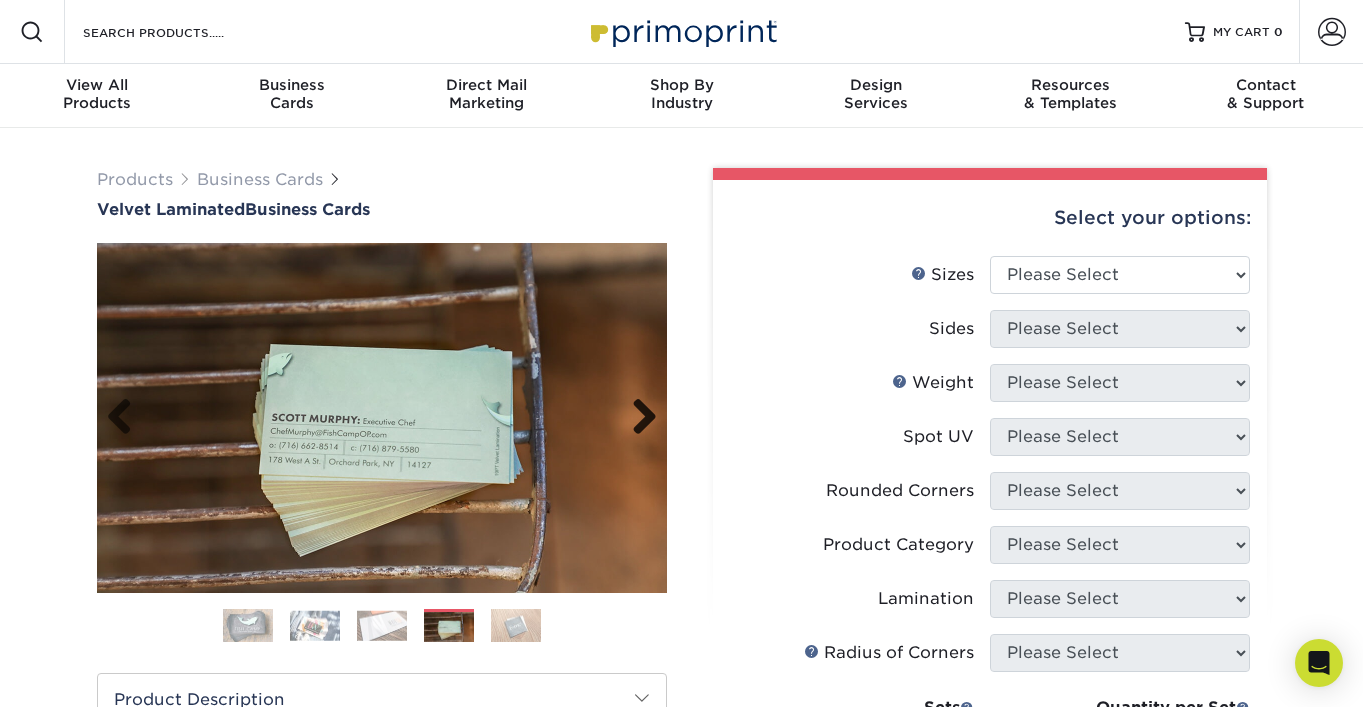 click on "Next" at bounding box center [637, 418] 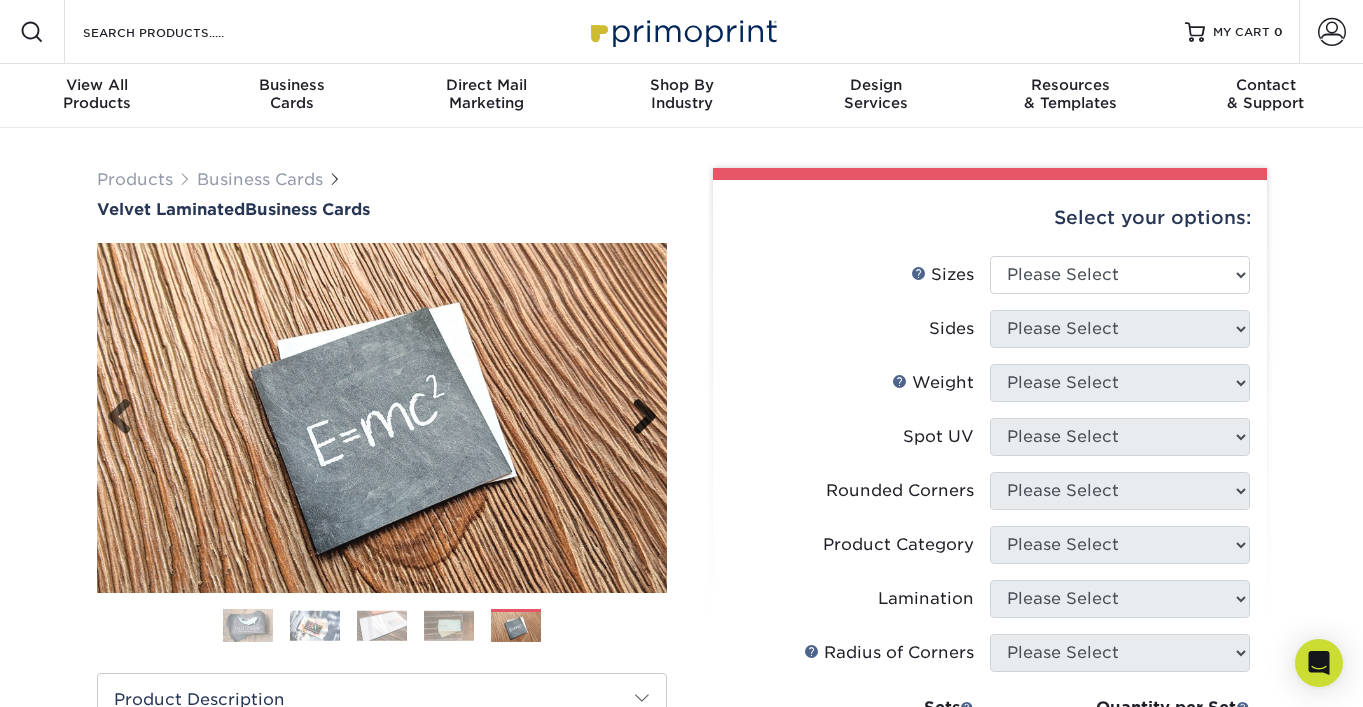 click on "Next" at bounding box center [637, 418] 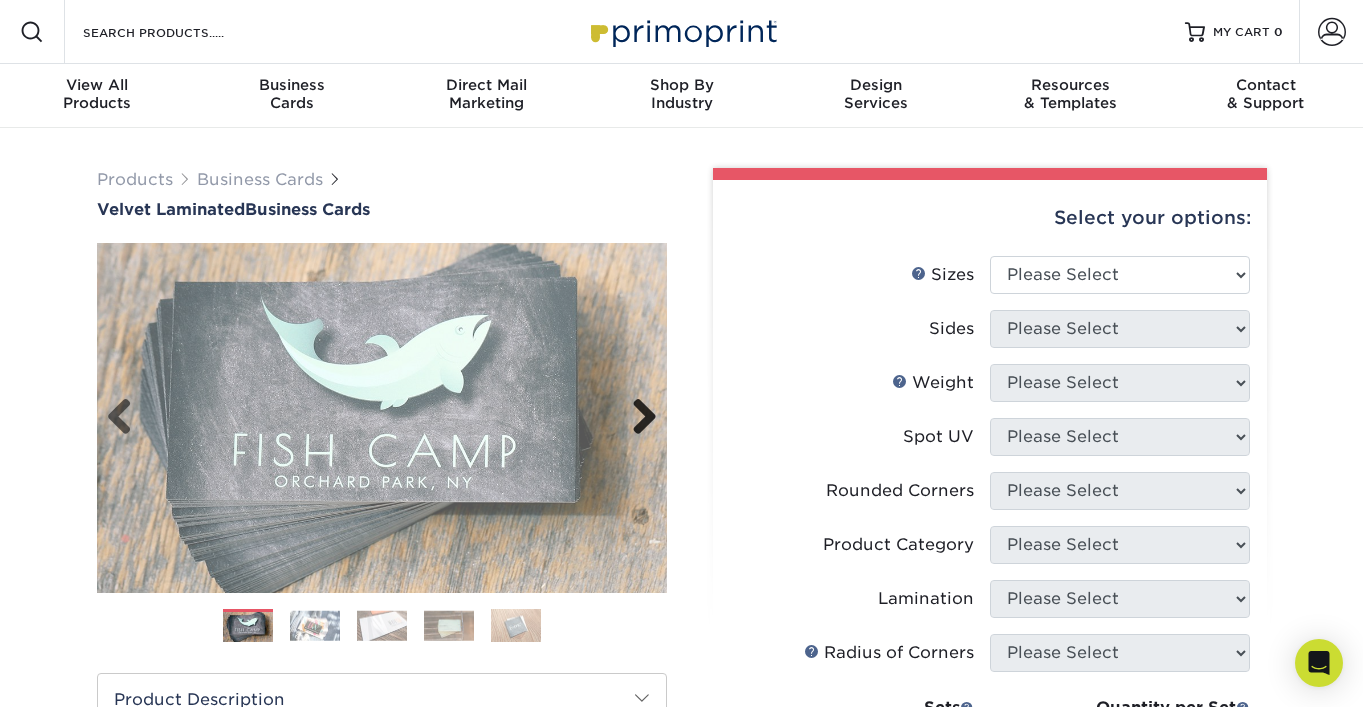click on "Next" at bounding box center (637, 418) 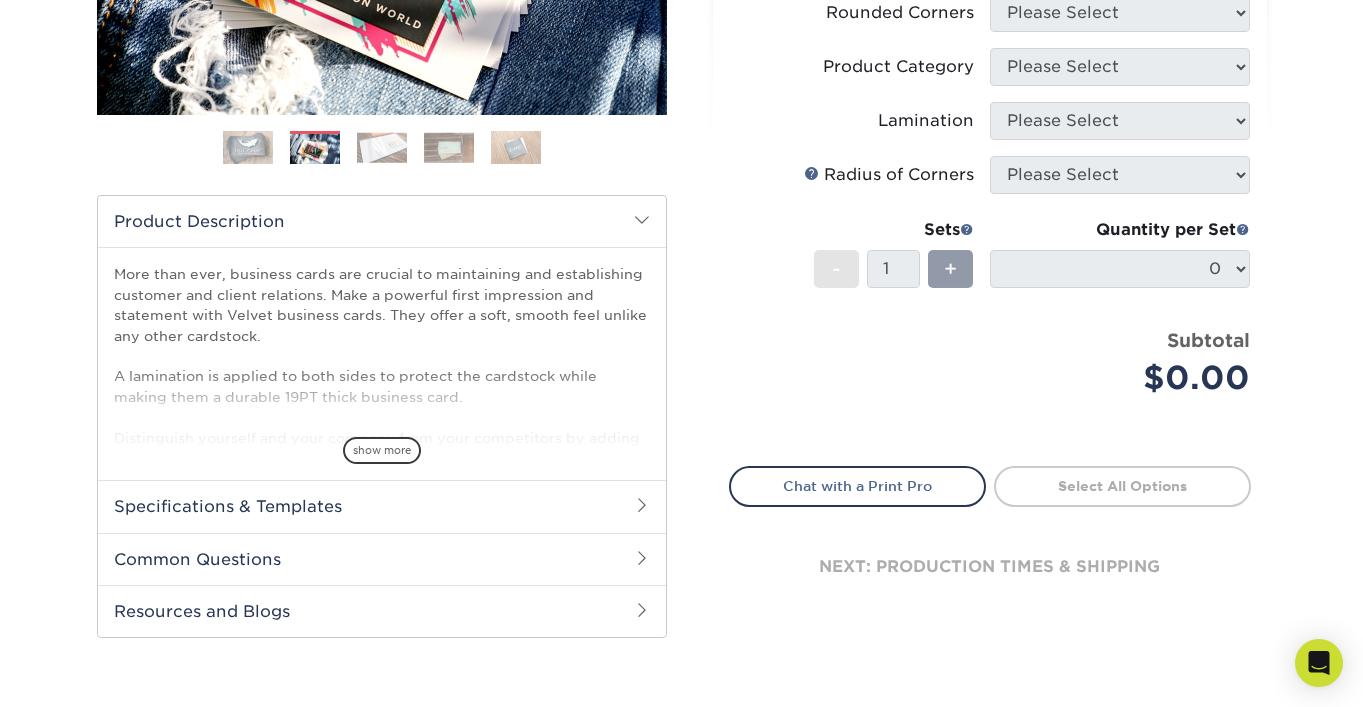 scroll, scrollTop: 467, scrollLeft: 0, axis: vertical 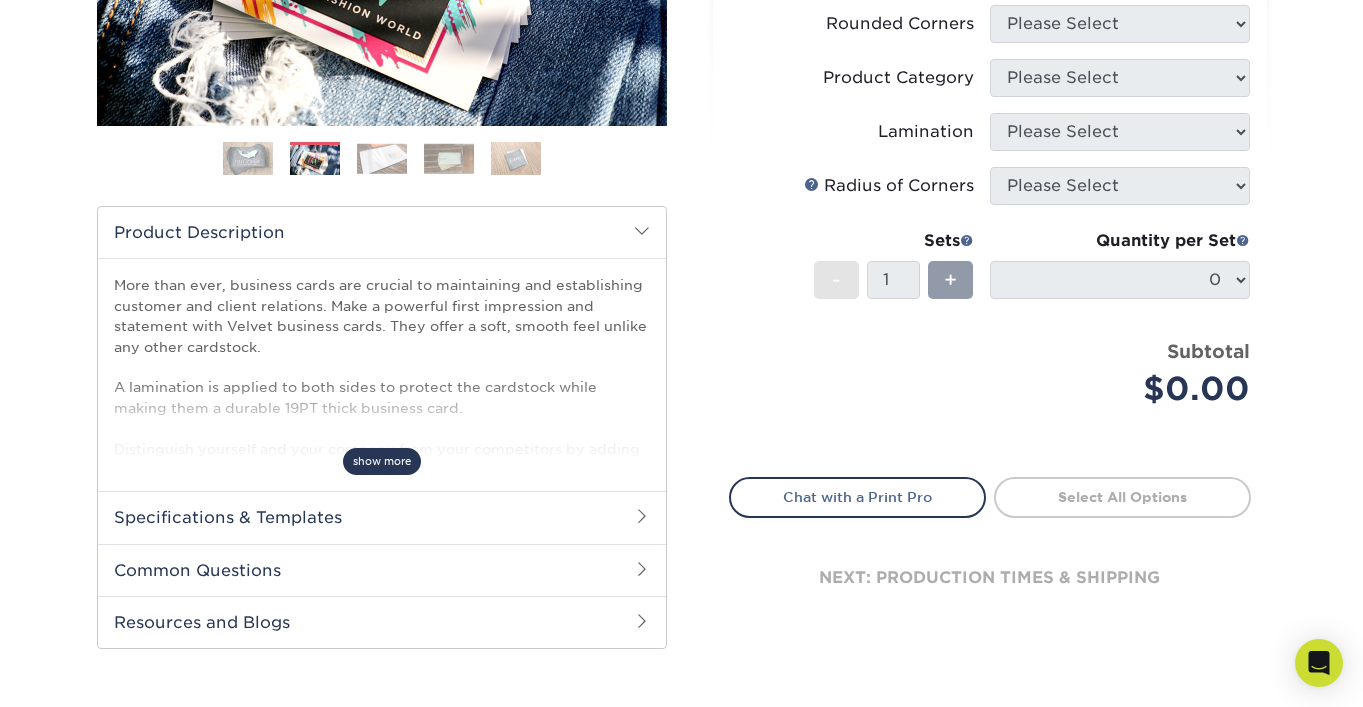 click on "show more" at bounding box center (382, 461) 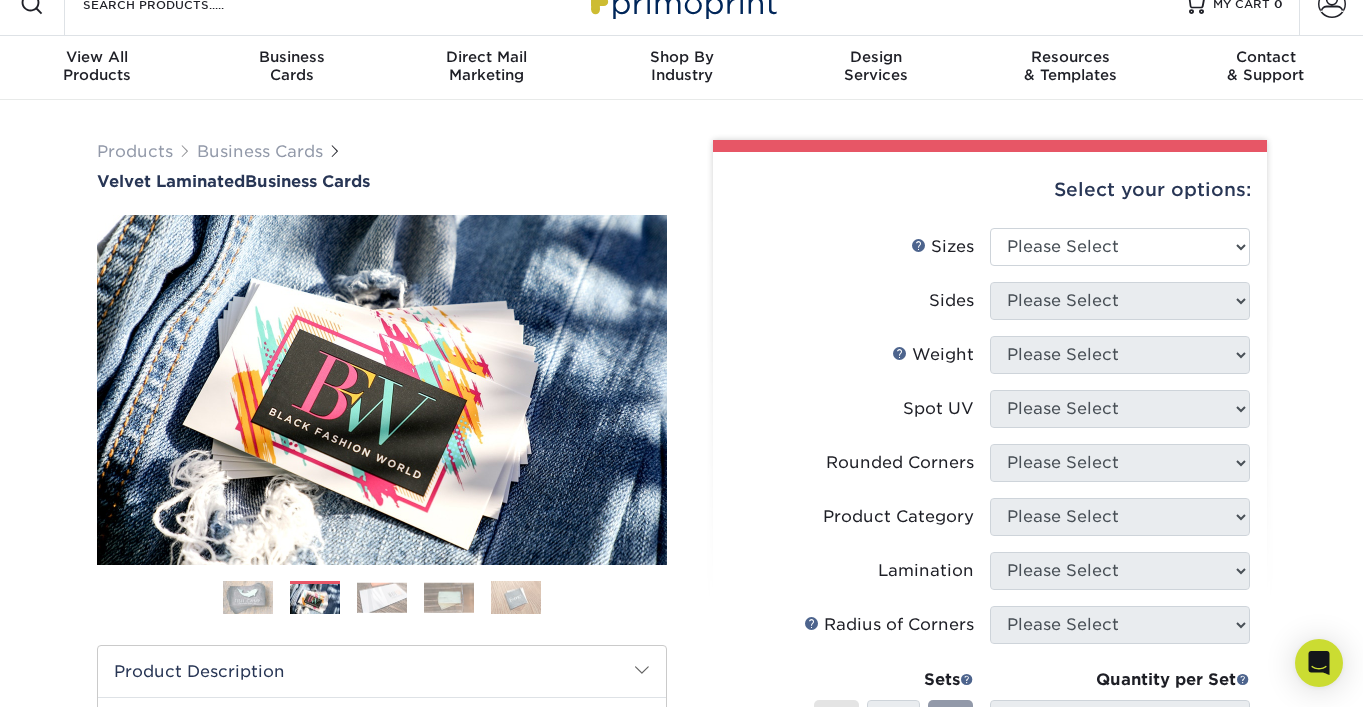 scroll, scrollTop: 0, scrollLeft: 0, axis: both 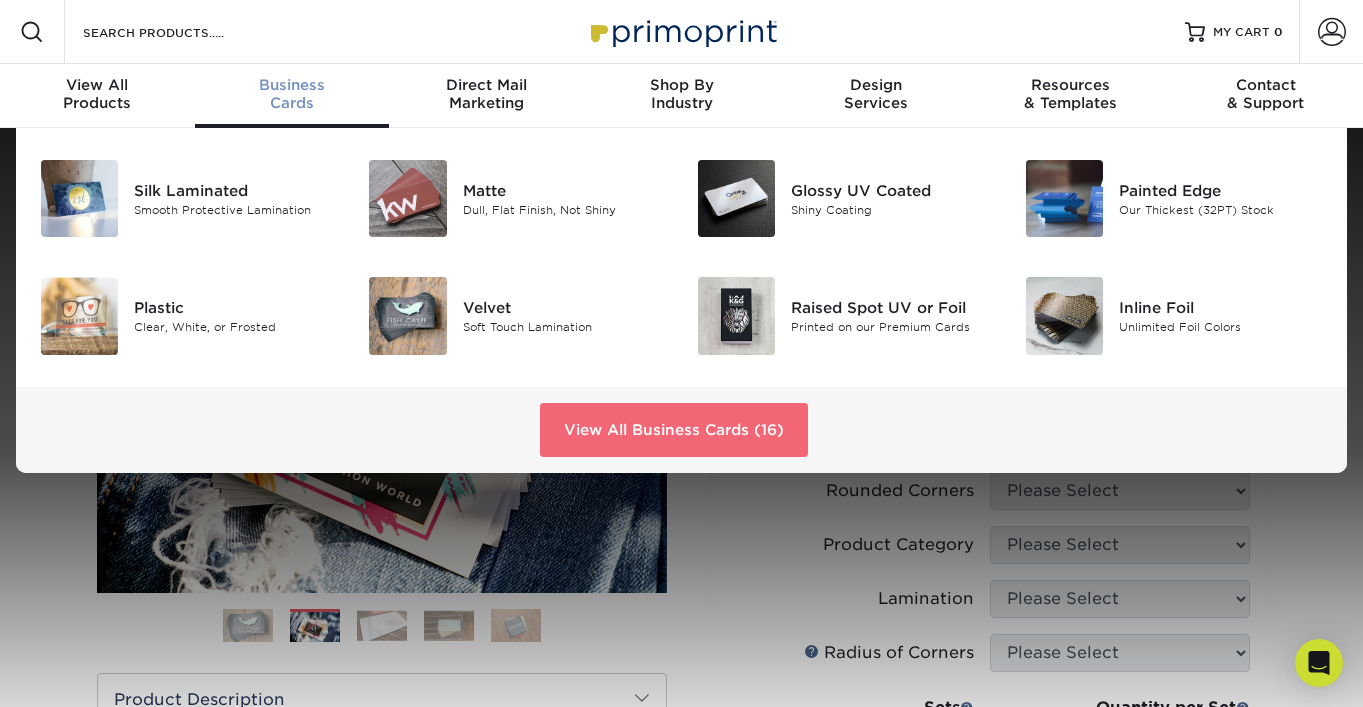 click on "View All Business Cards (16)" at bounding box center (674, 430) 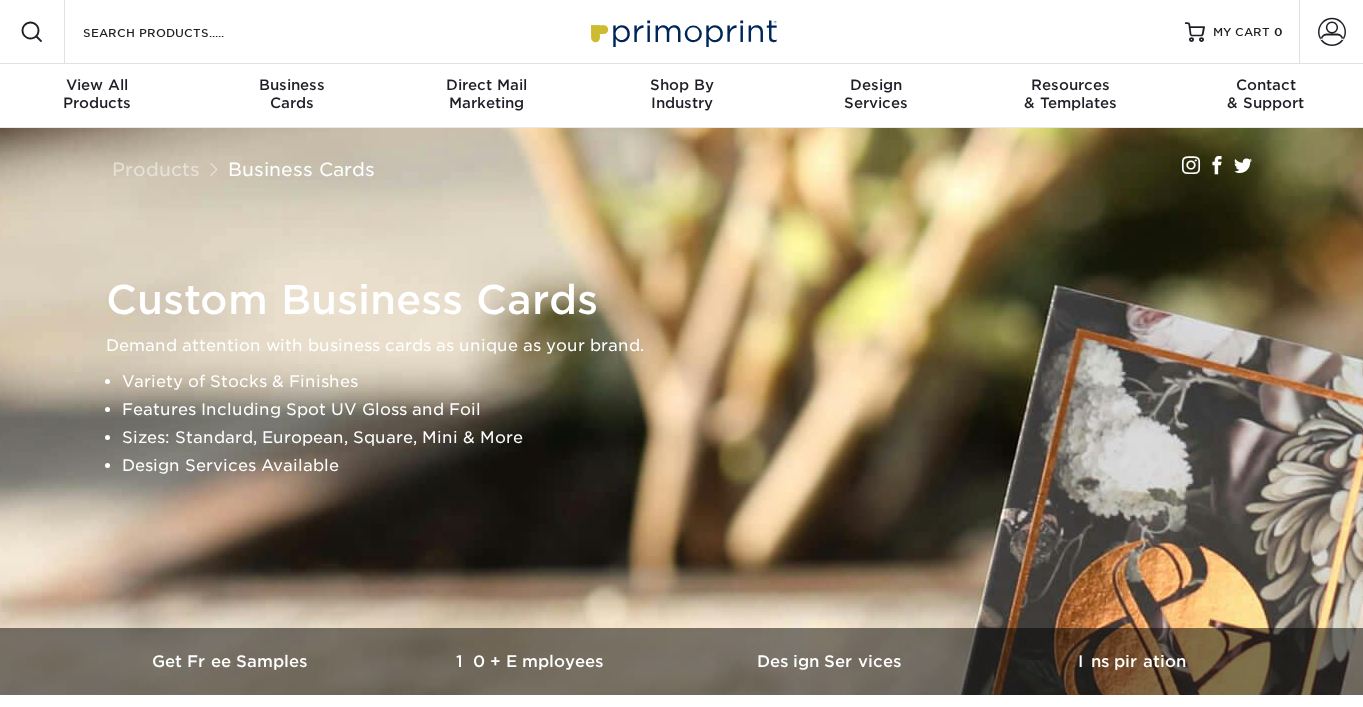 scroll, scrollTop: 0, scrollLeft: 0, axis: both 